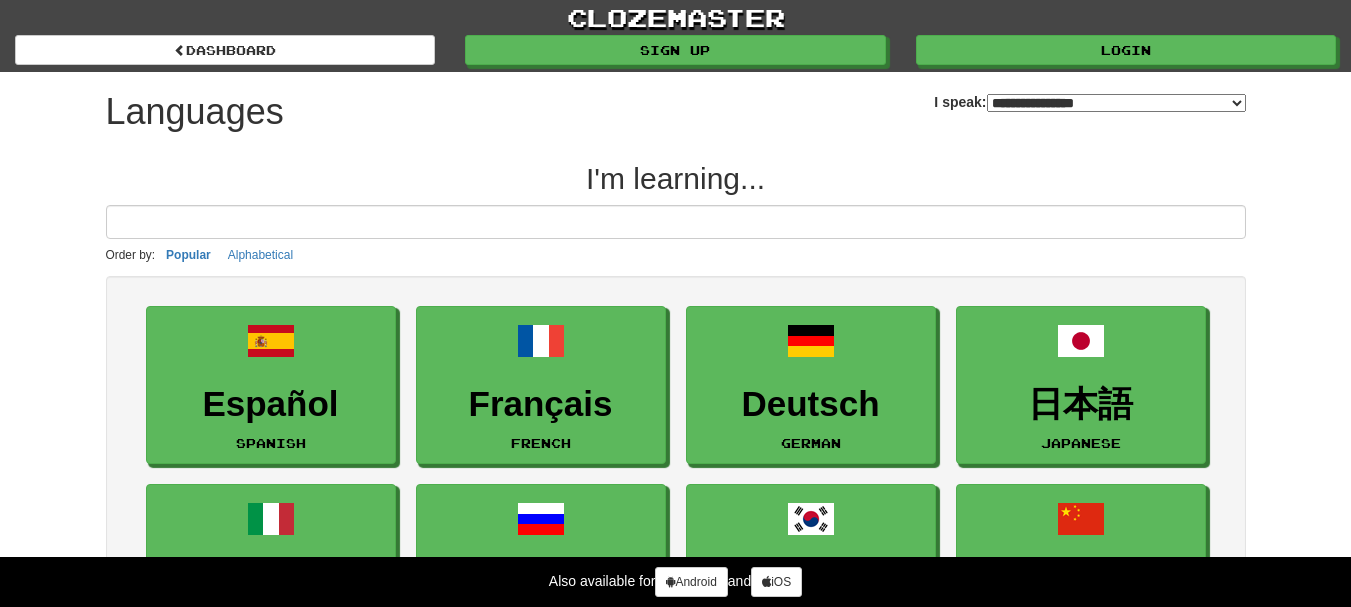 select on "*******" 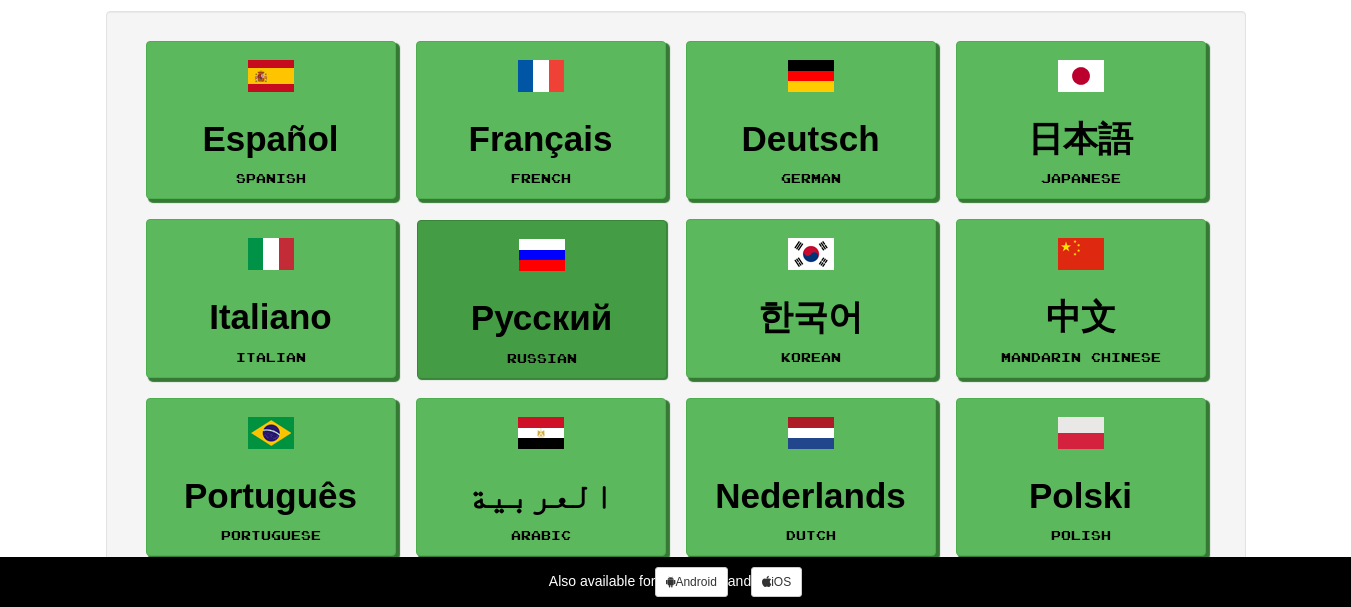 scroll, scrollTop: 300, scrollLeft: 0, axis: vertical 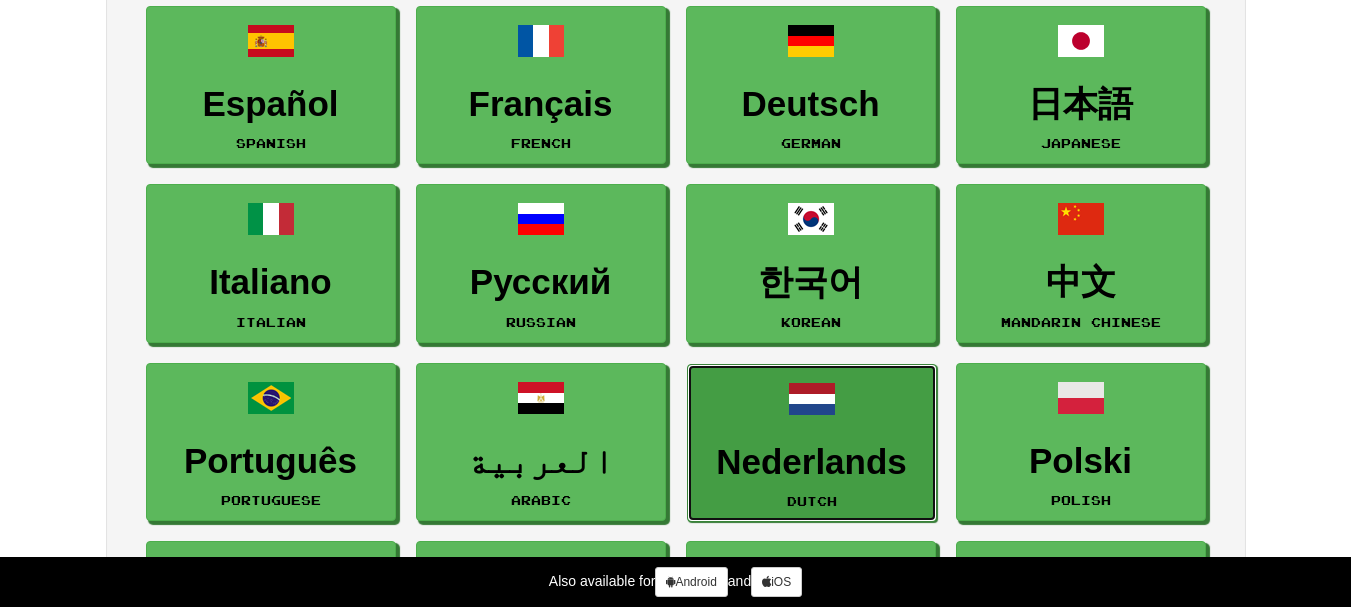 click on "Nederlands Dutch" at bounding box center [812, 443] 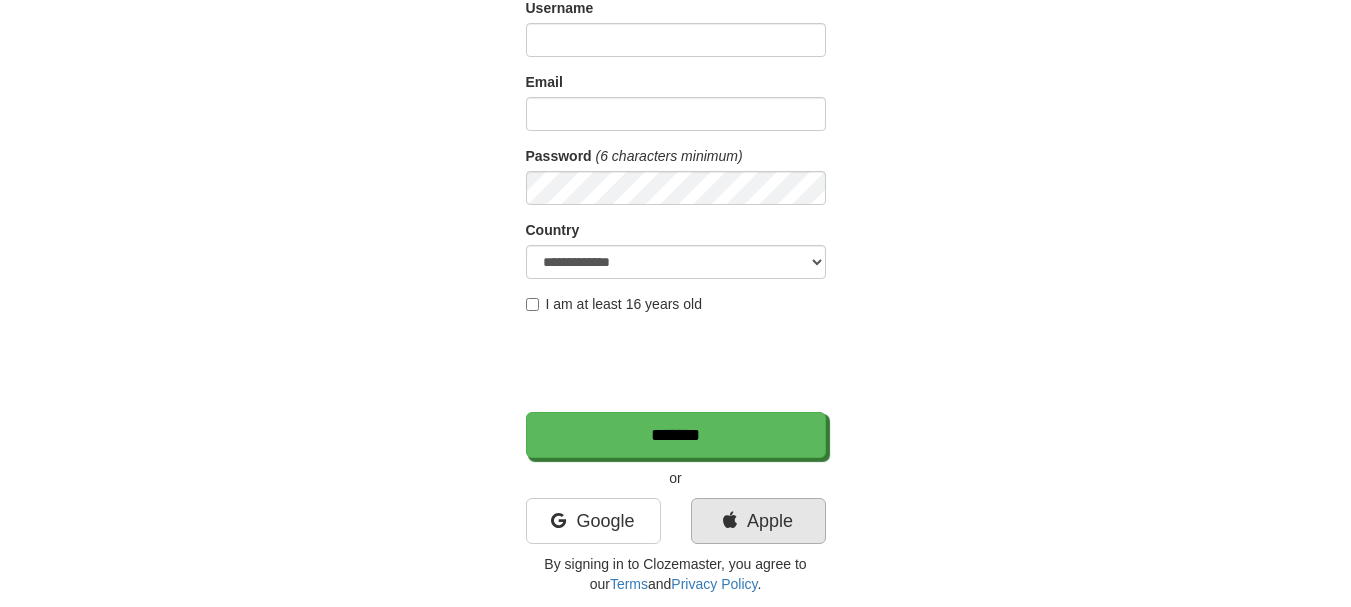 scroll, scrollTop: 200, scrollLeft: 0, axis: vertical 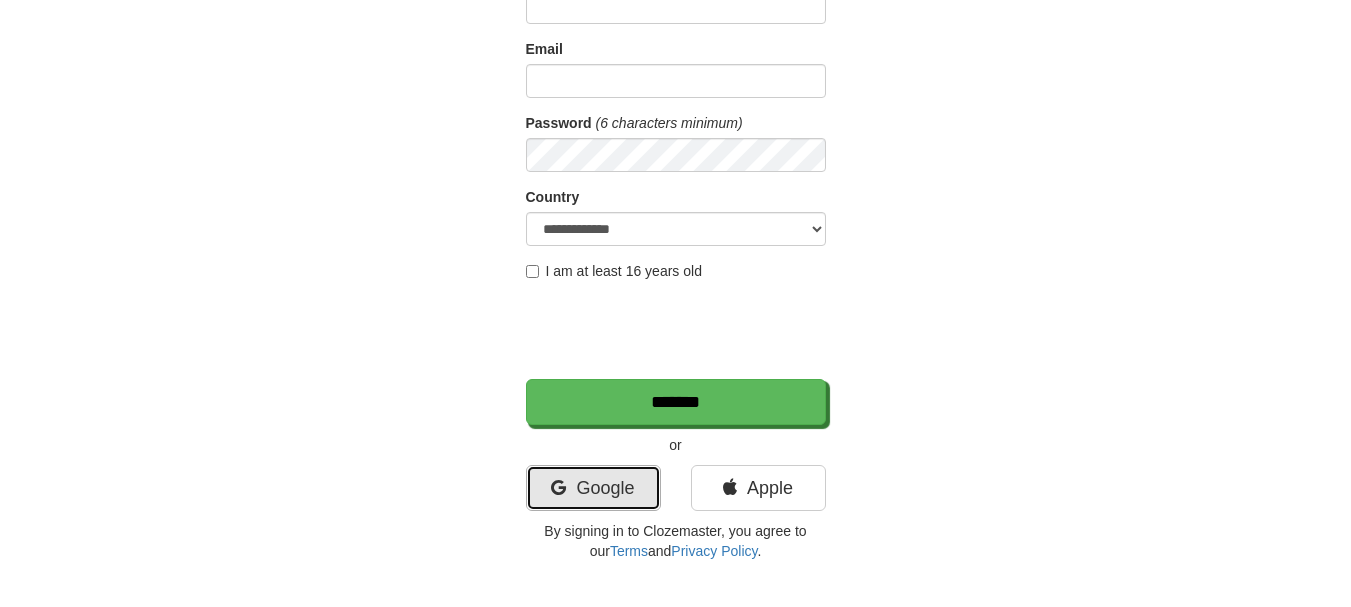 click on "Google" at bounding box center (593, 488) 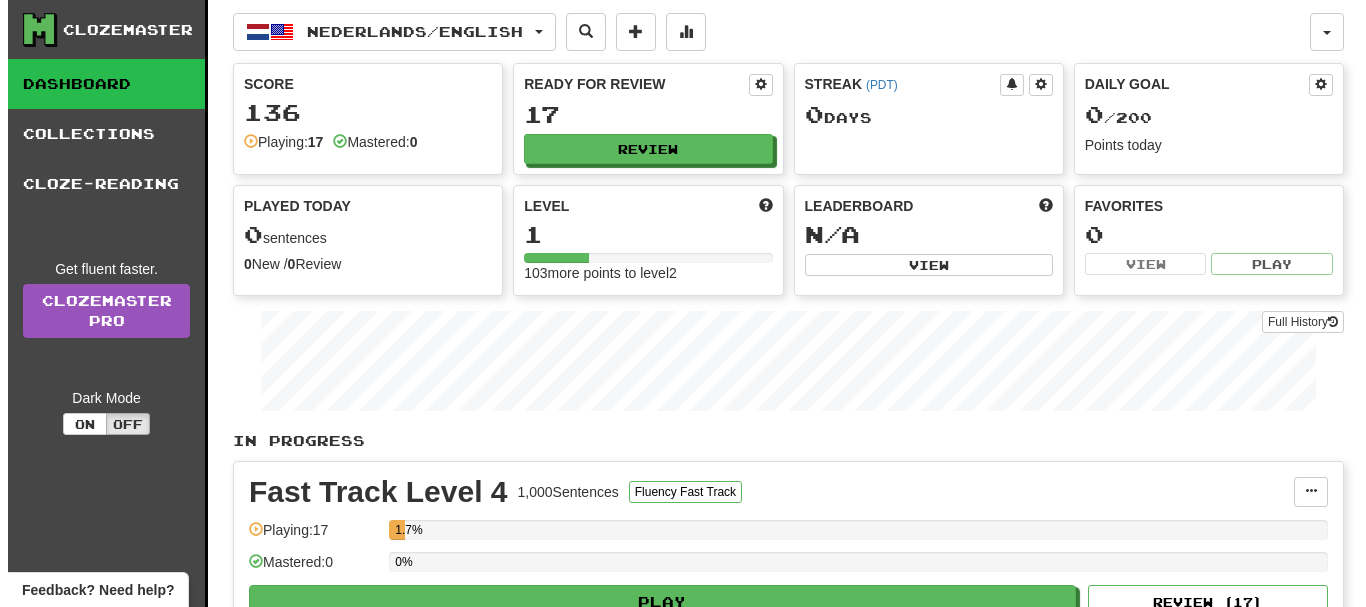 scroll, scrollTop: 400, scrollLeft: 0, axis: vertical 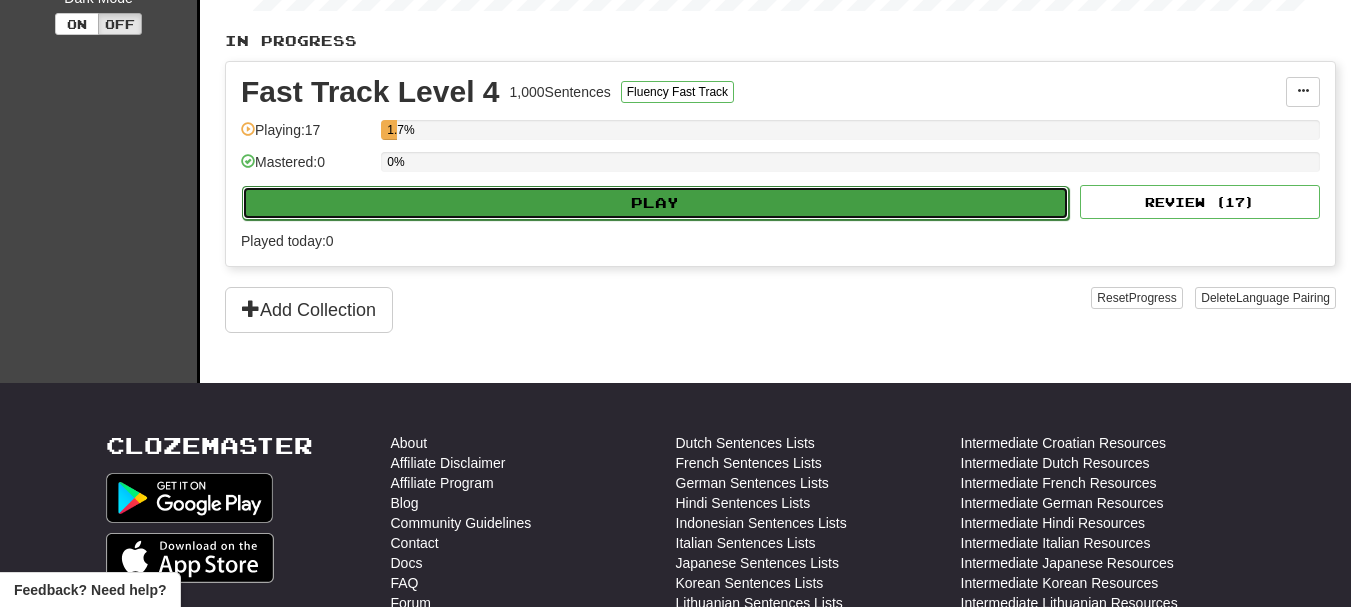click on "Play" at bounding box center [655, 203] 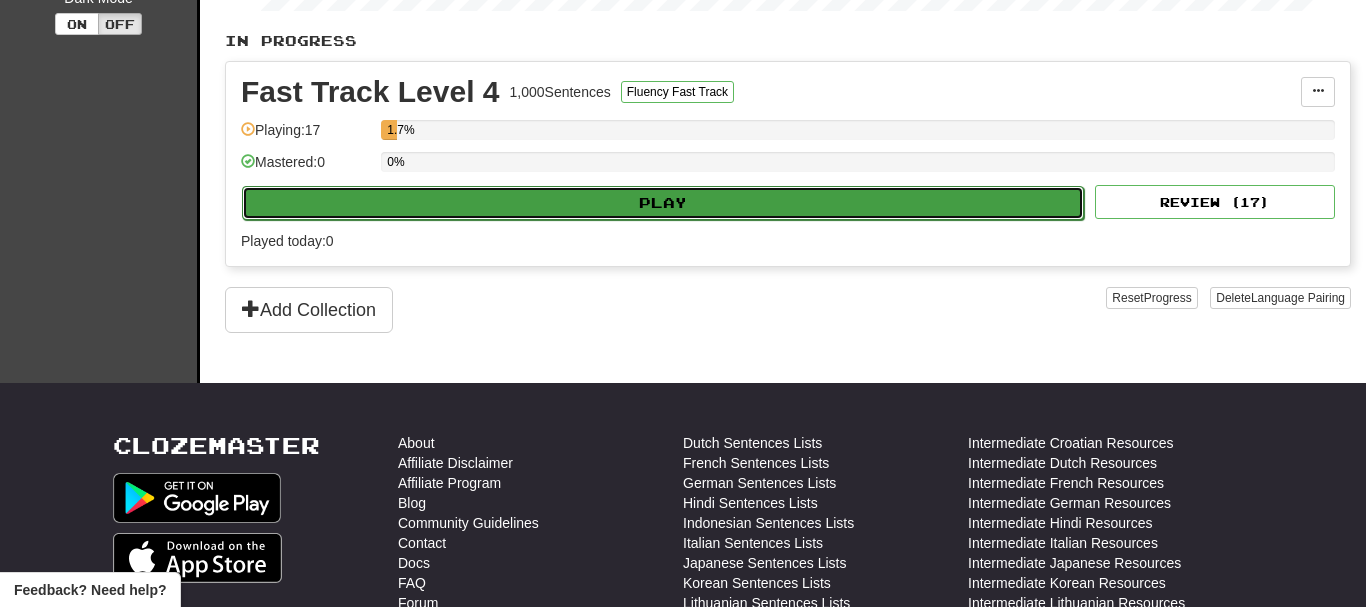 select on "**" 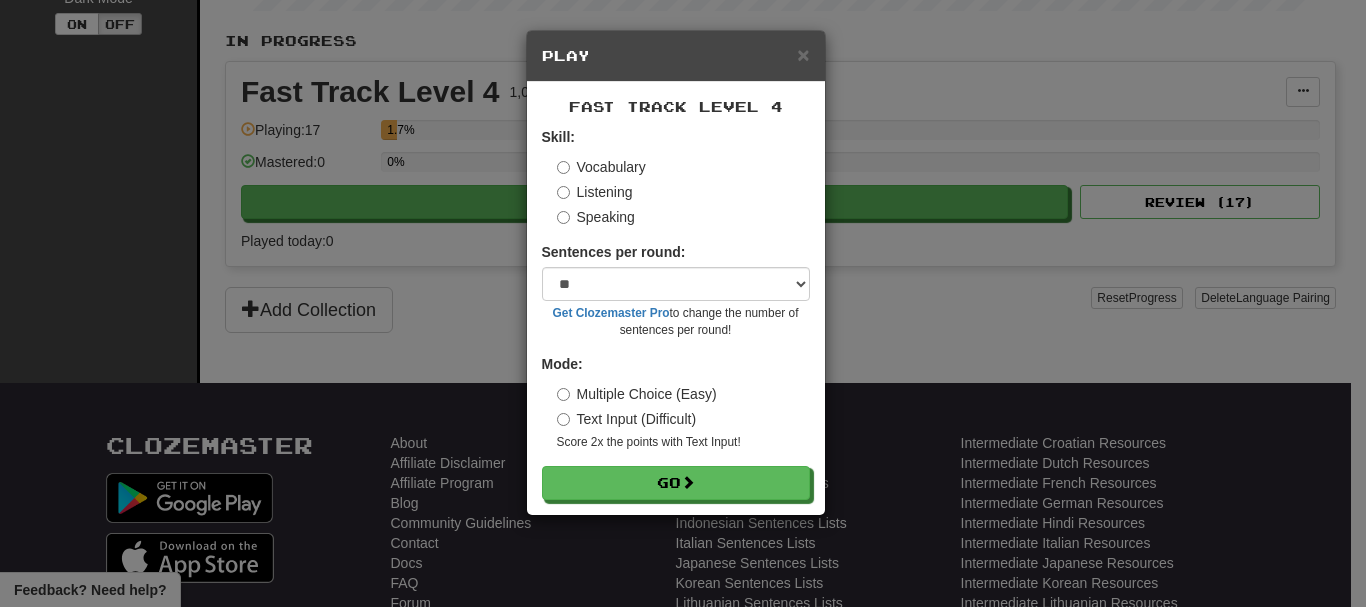 click on "Listening" at bounding box center [595, 192] 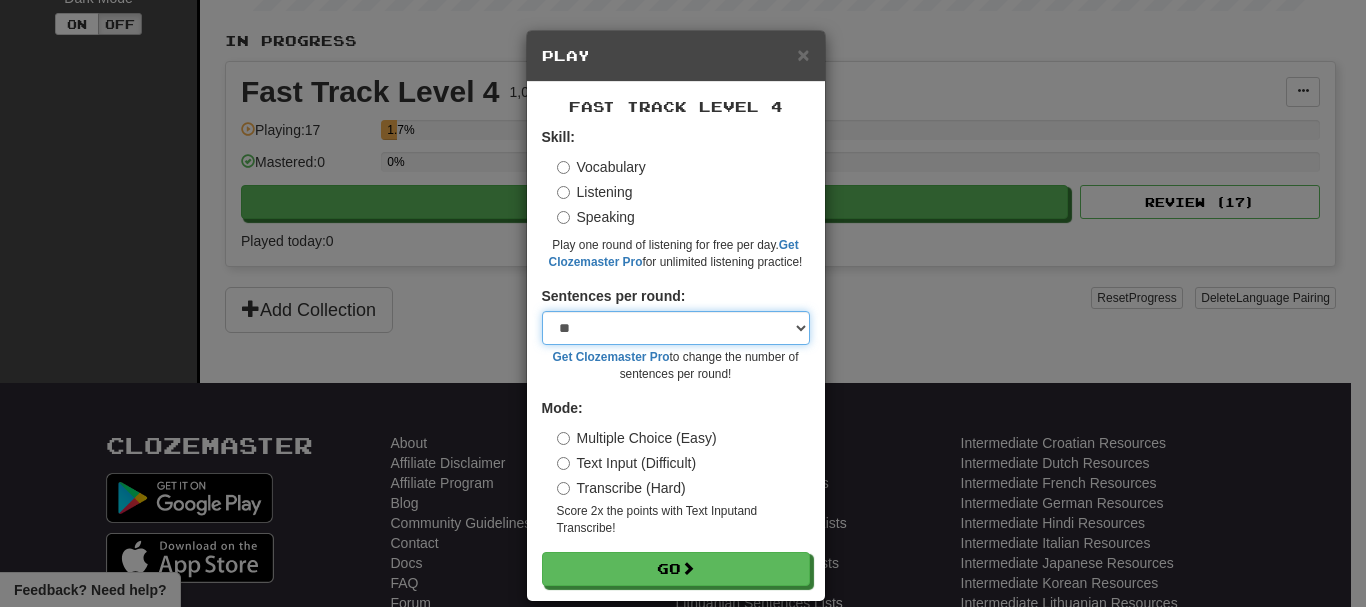 click on "* ** ** ** ** ** *** ********" at bounding box center [676, 328] 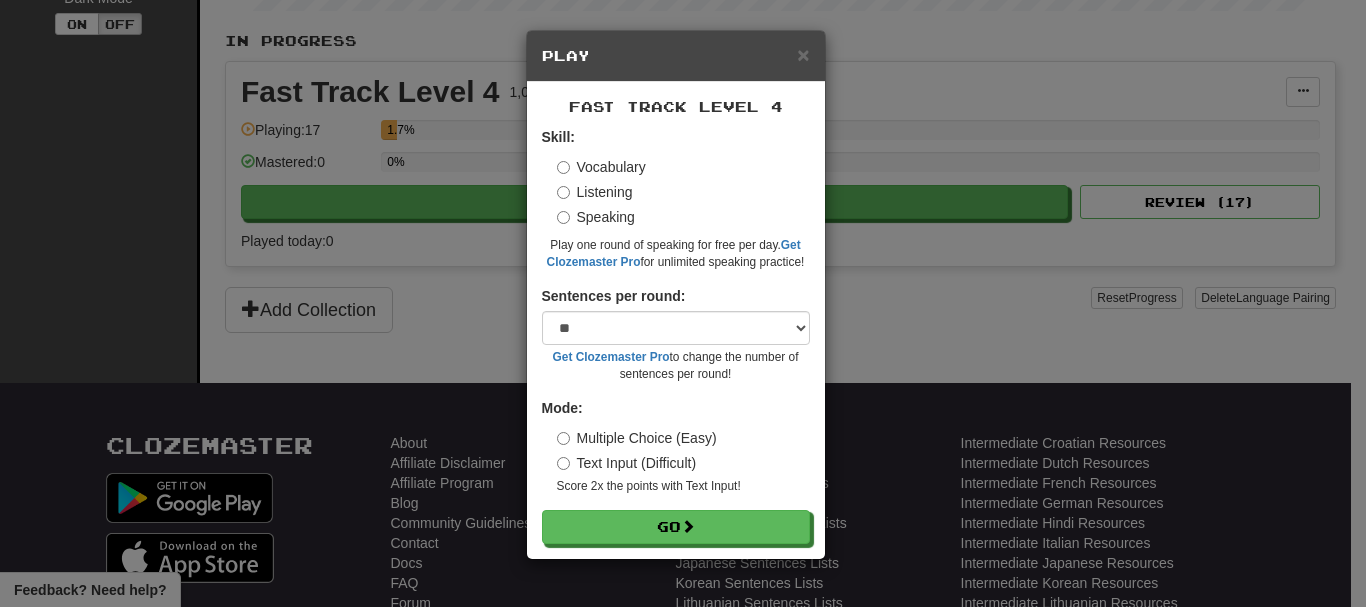 click on "Text Input (Difficult)" at bounding box center [627, 463] 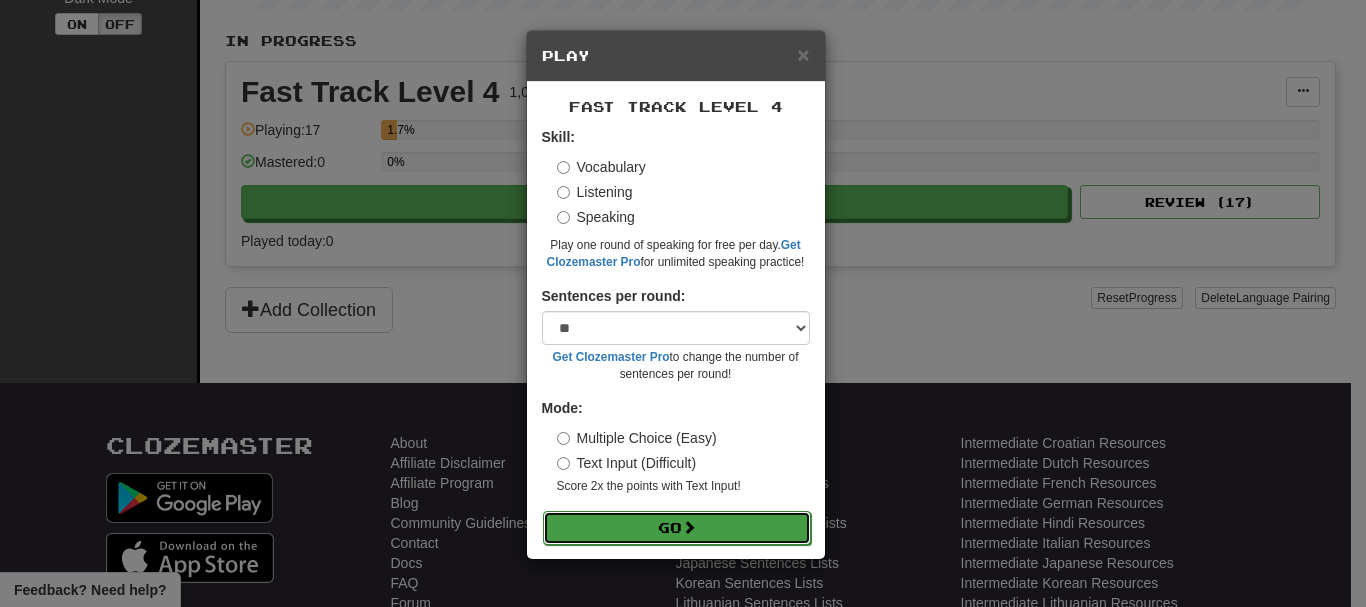 click on "Go" at bounding box center (677, 528) 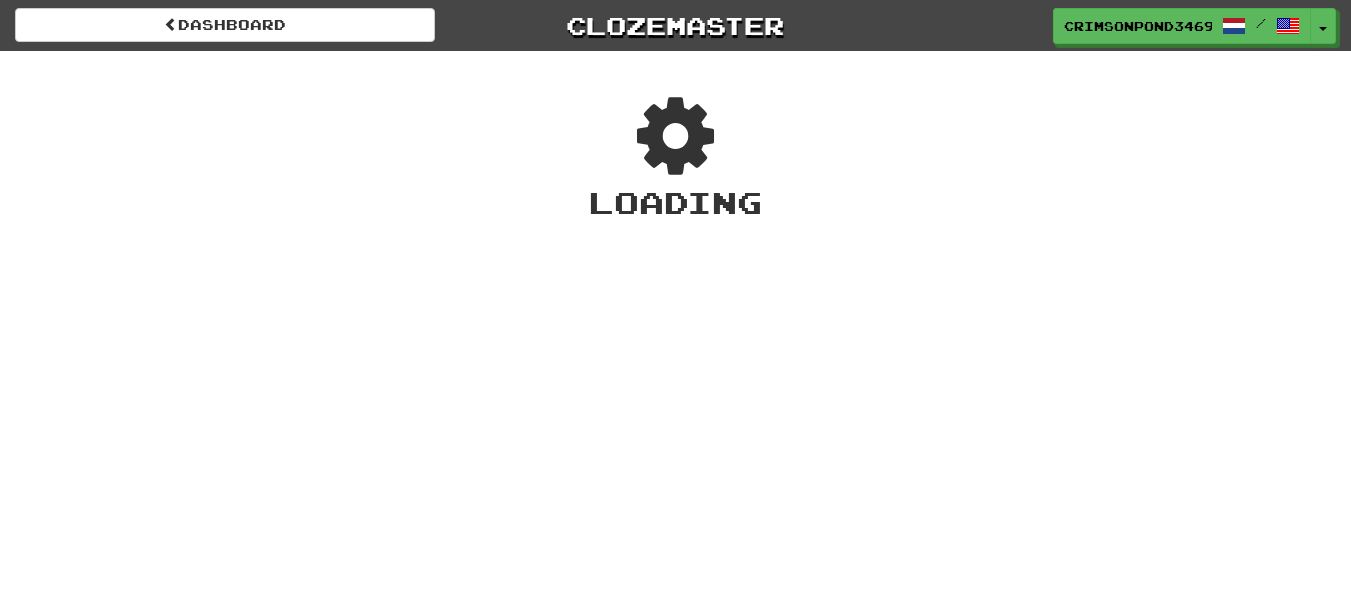 scroll, scrollTop: 0, scrollLeft: 0, axis: both 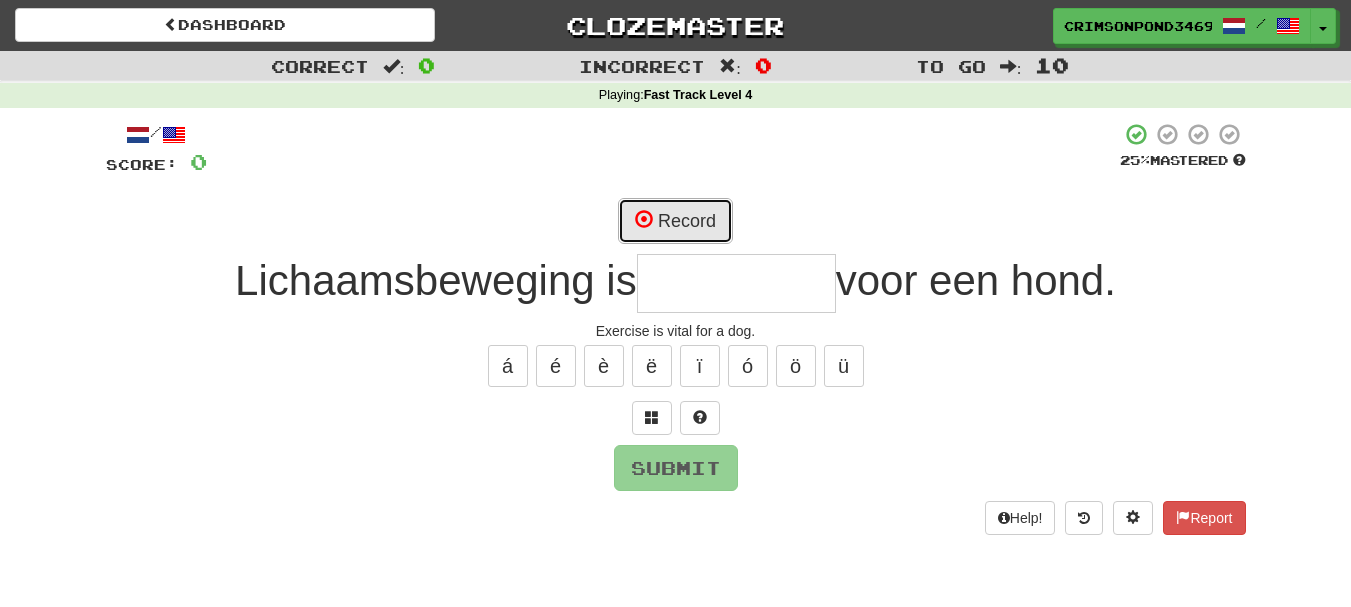 click on "Record" at bounding box center (675, 221) 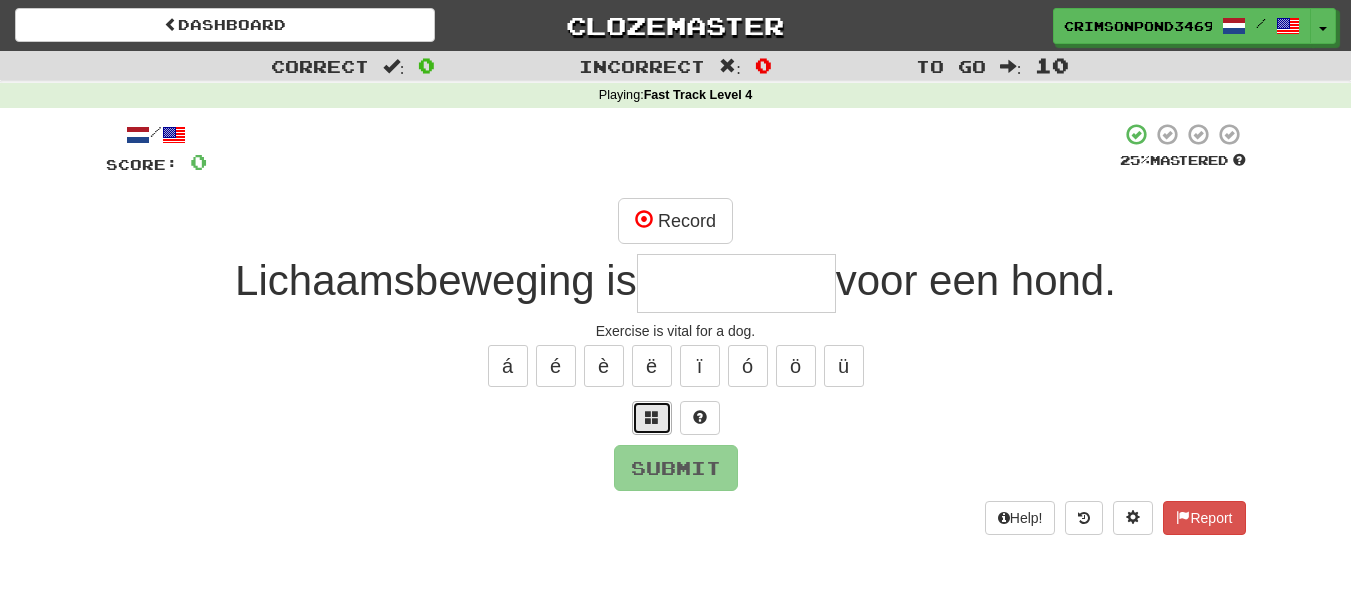 click at bounding box center [652, 417] 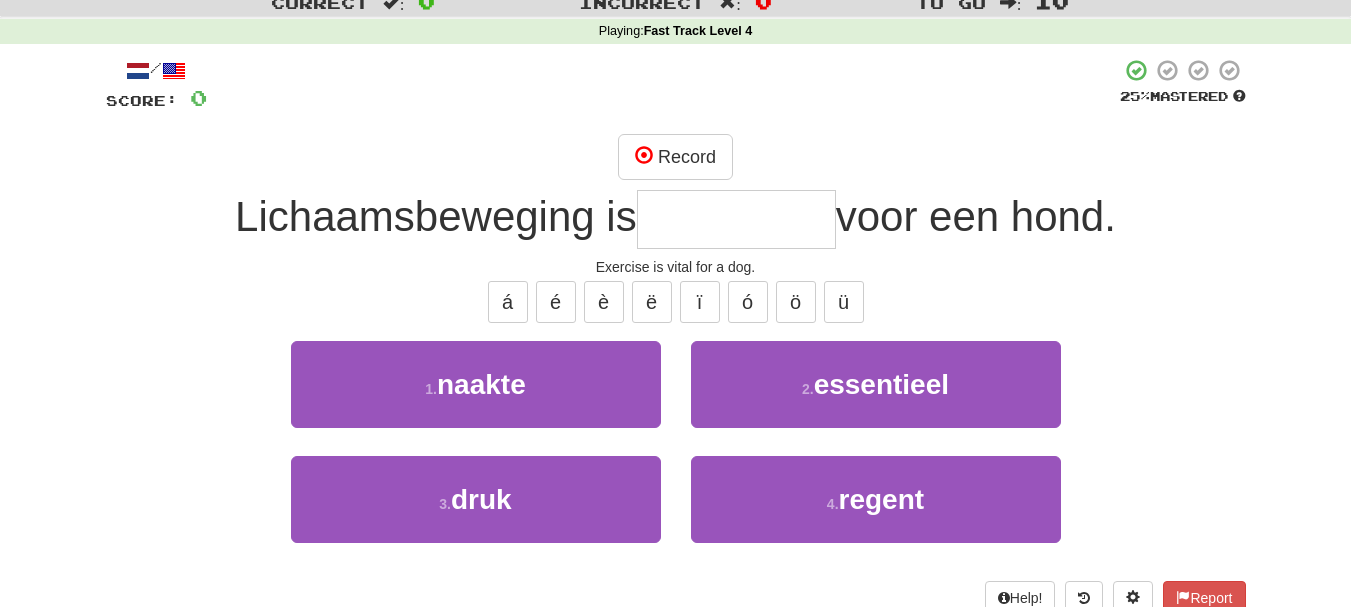 scroll, scrollTop: 100, scrollLeft: 0, axis: vertical 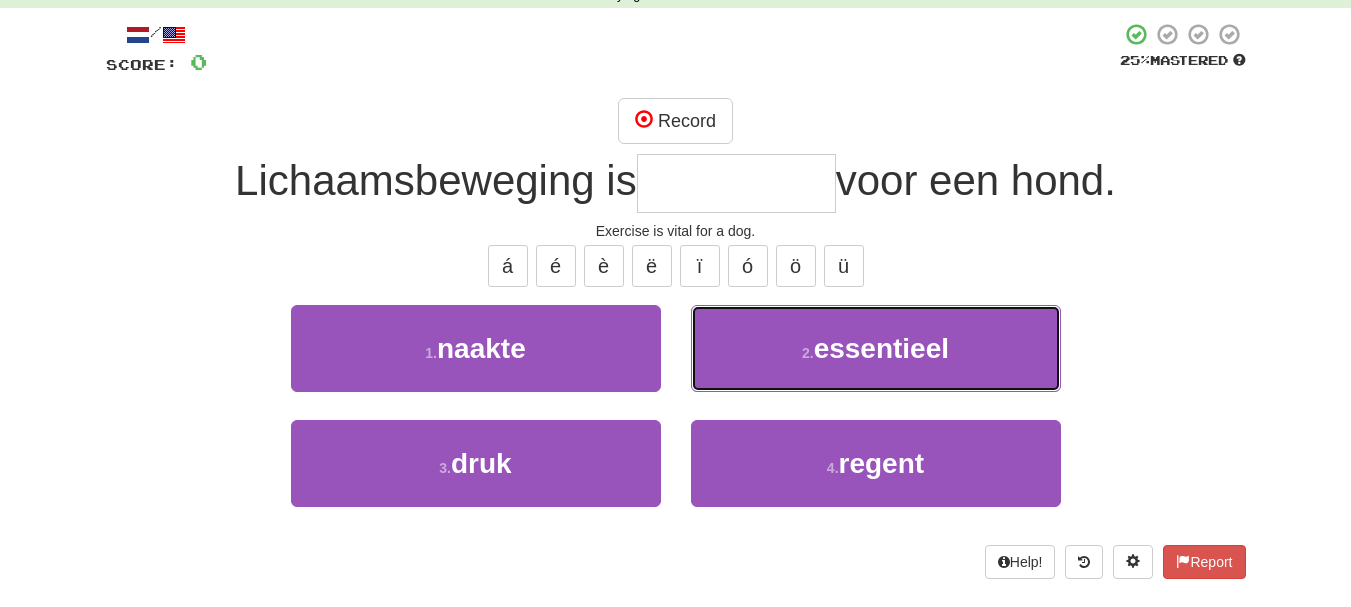 click on "essentieel" at bounding box center [881, 348] 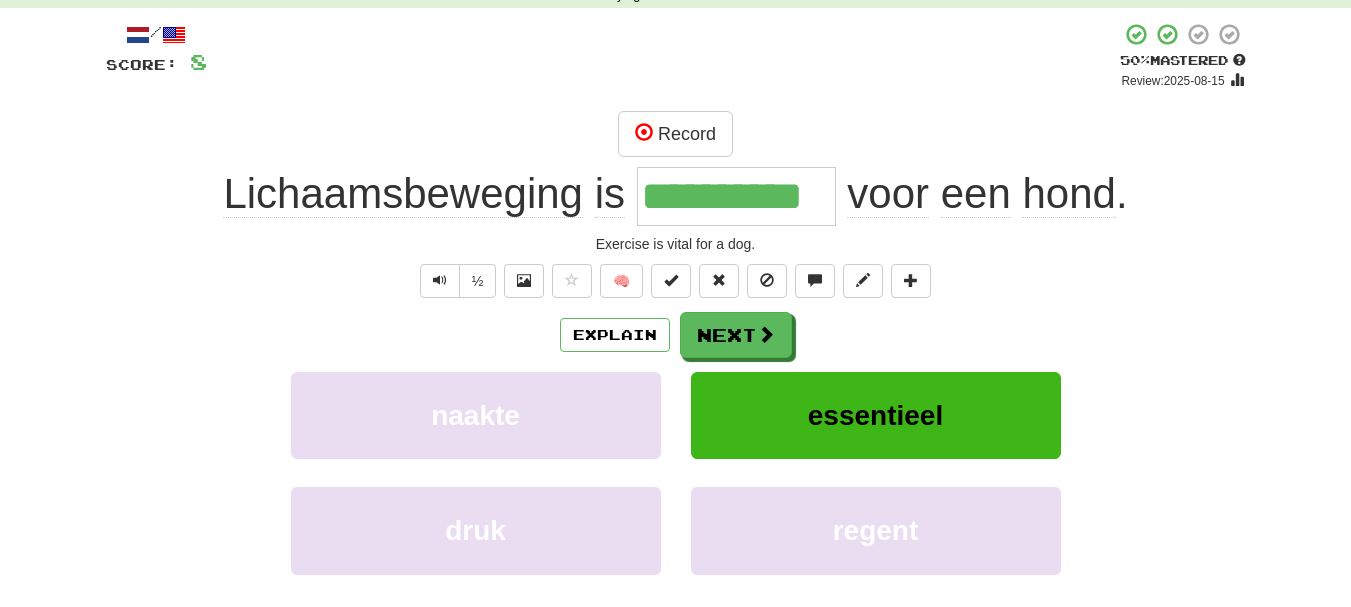 click on "**********" at bounding box center [676, 349] 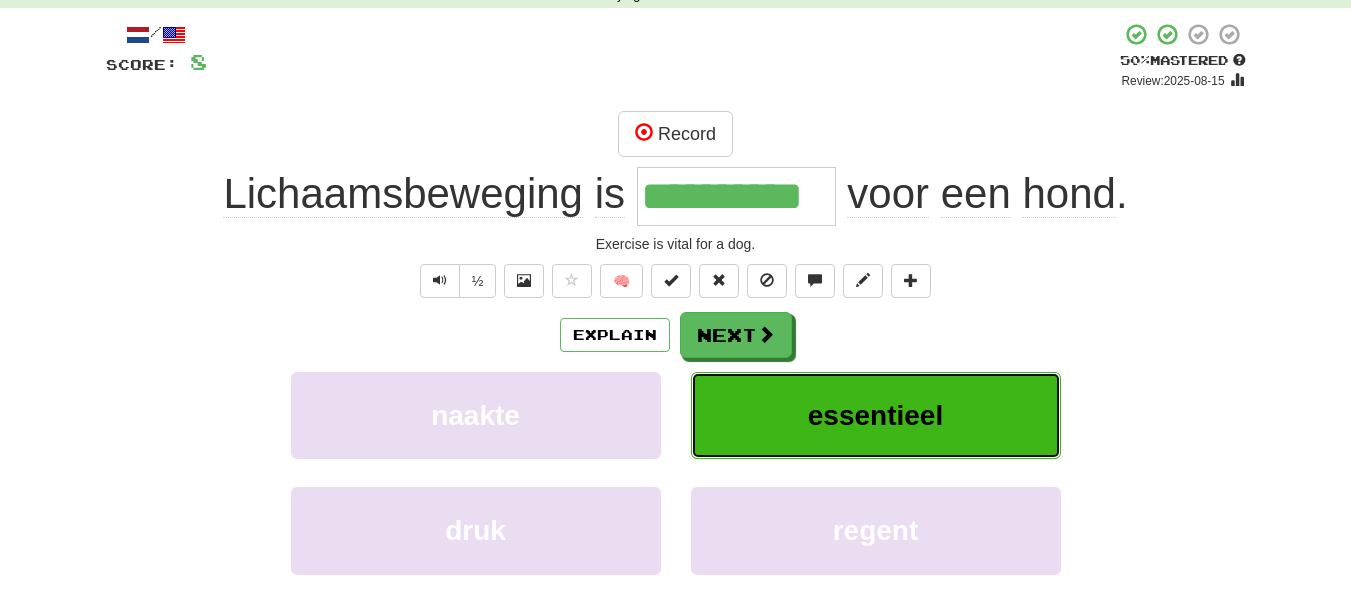 click on "essentieel" at bounding box center (875, 415) 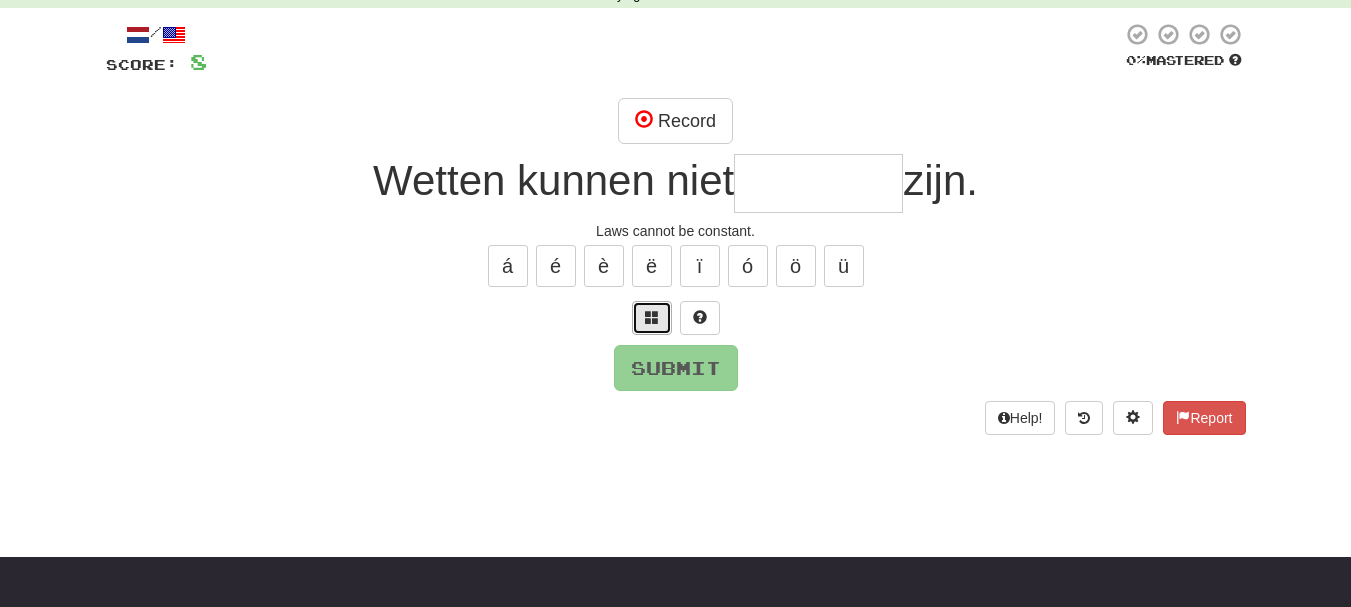 click at bounding box center [652, 318] 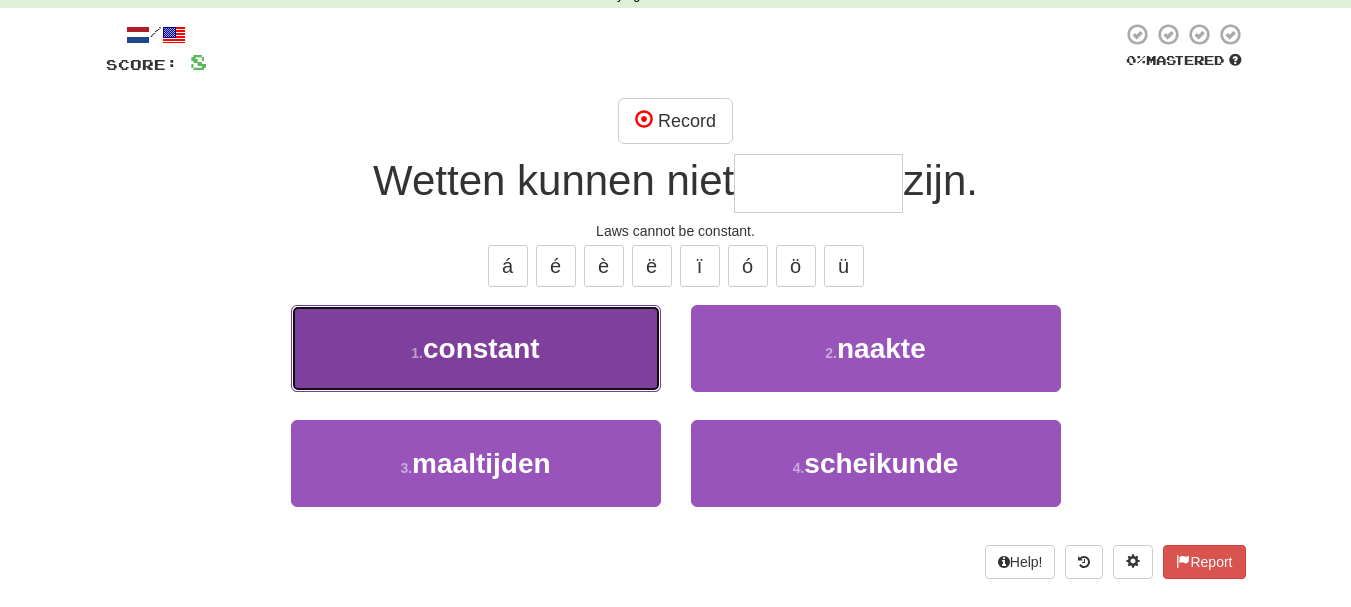 click on "1 .  constant" at bounding box center (476, 348) 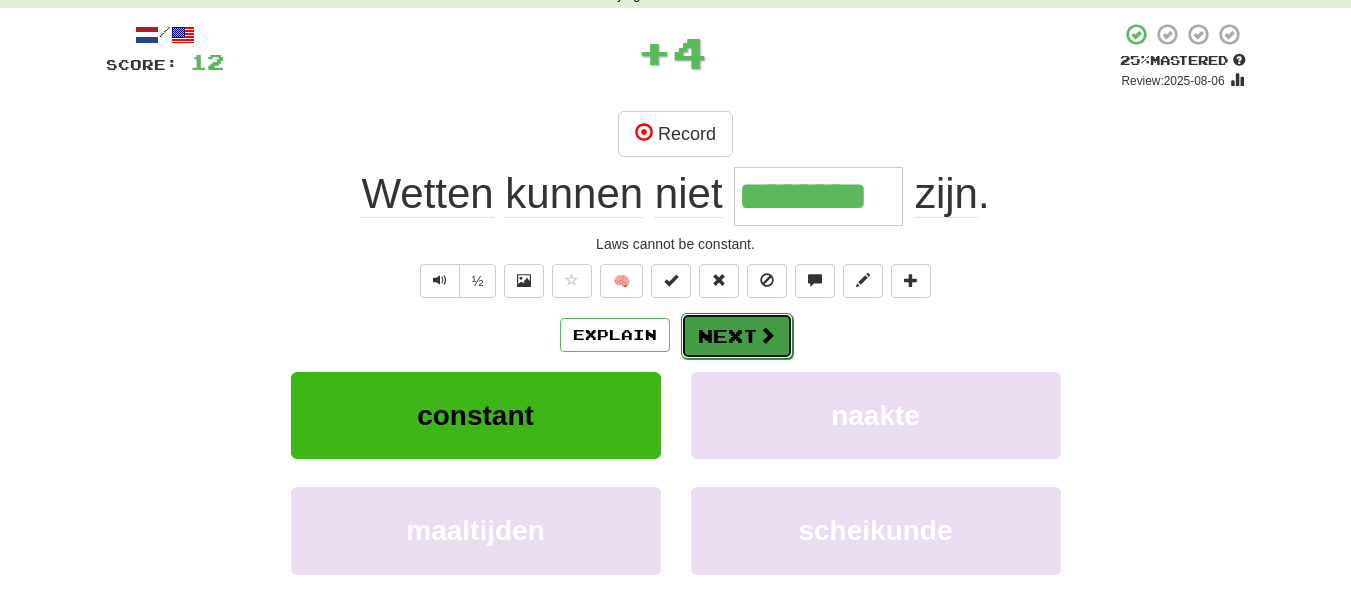 click on "Next" at bounding box center [737, 336] 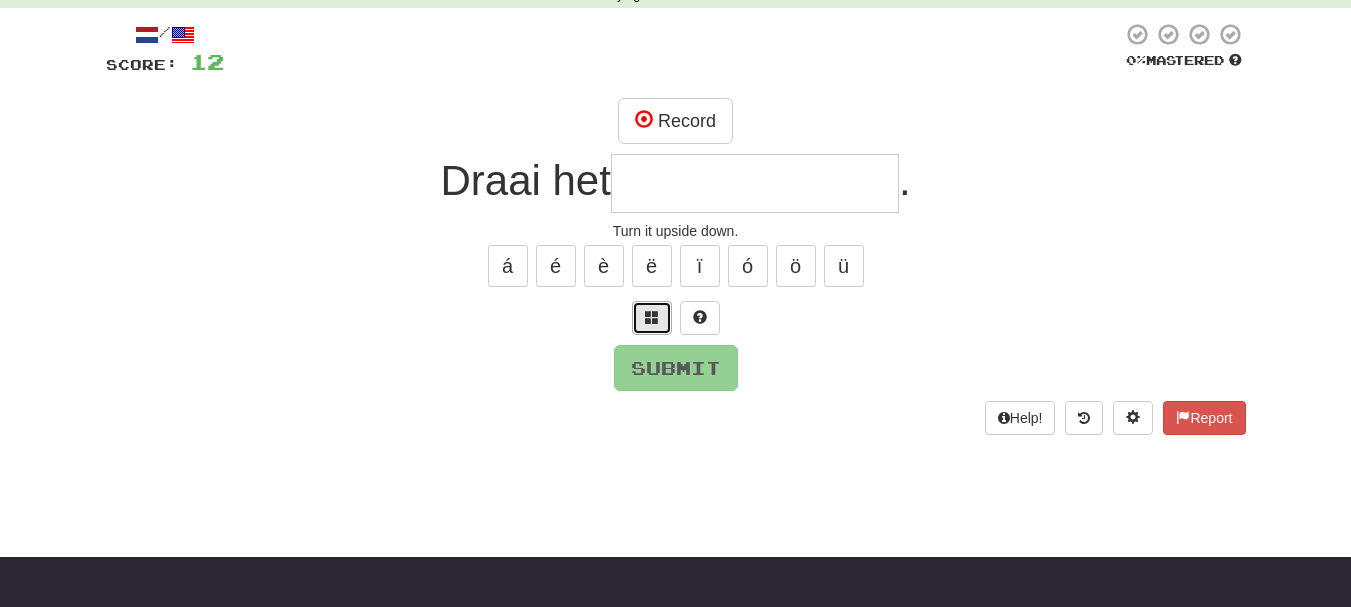 click at bounding box center (652, 317) 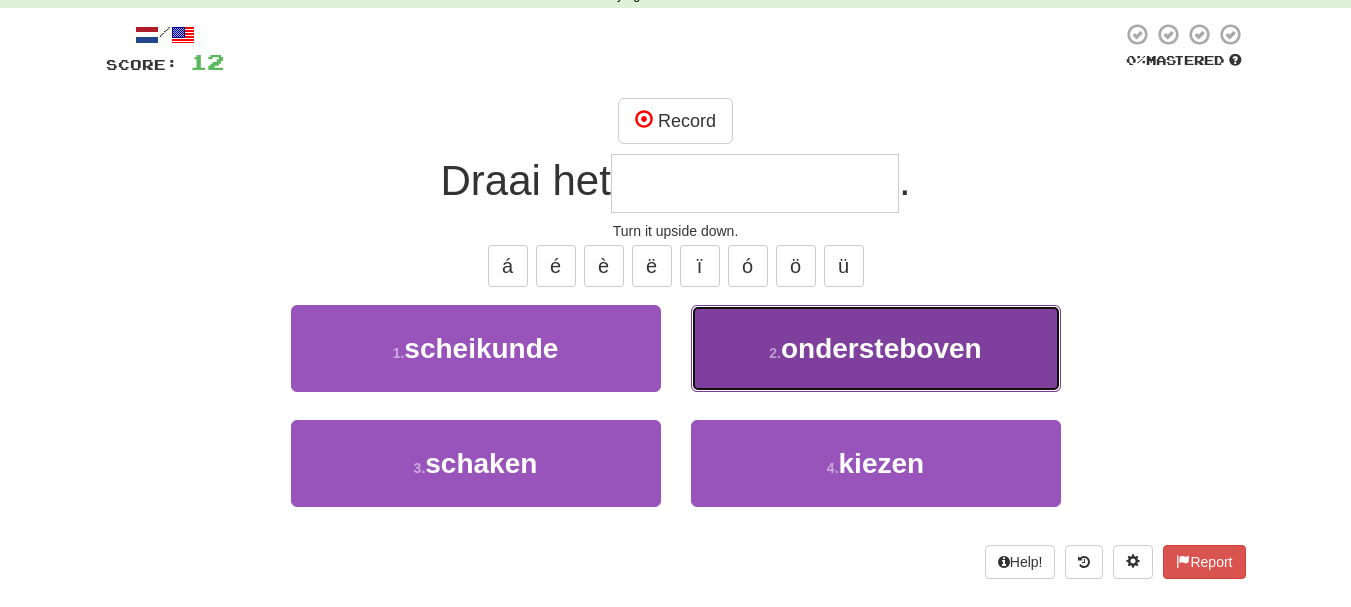 click on "ondersteboven" at bounding box center [881, 348] 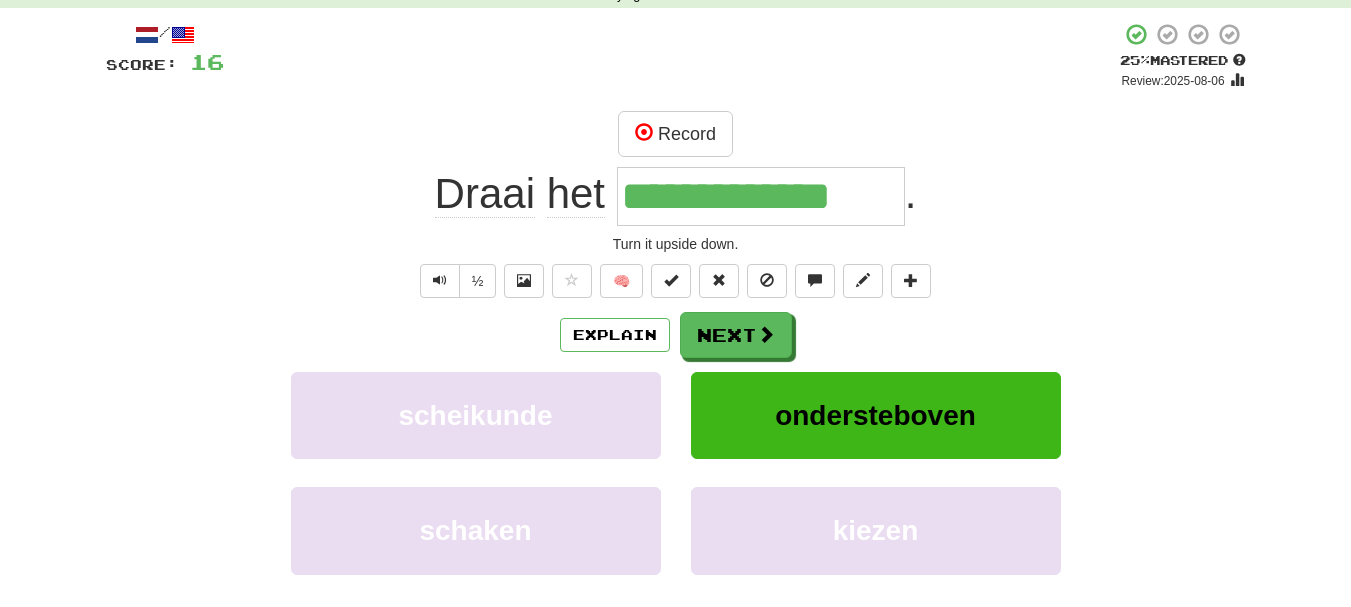 click on "**********" at bounding box center (761, 196) 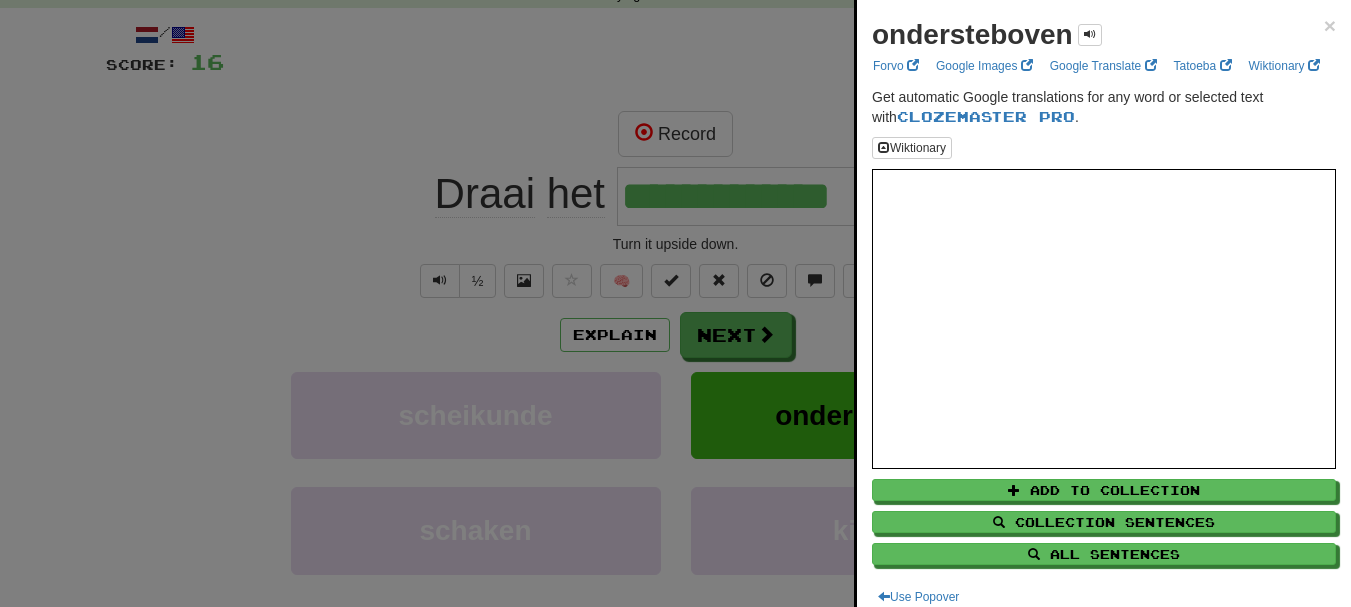 drag, startPoint x: 792, startPoint y: 203, endPoint x: 759, endPoint y: 203, distance: 33 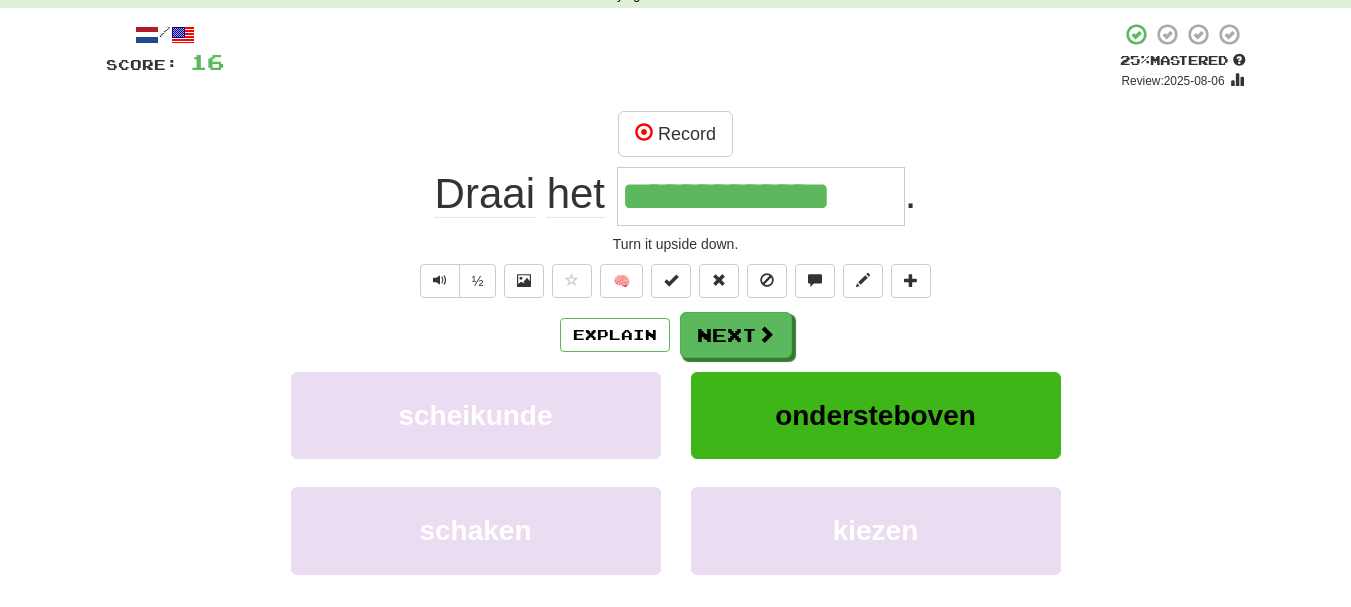 click on "**********" at bounding box center [761, 196] 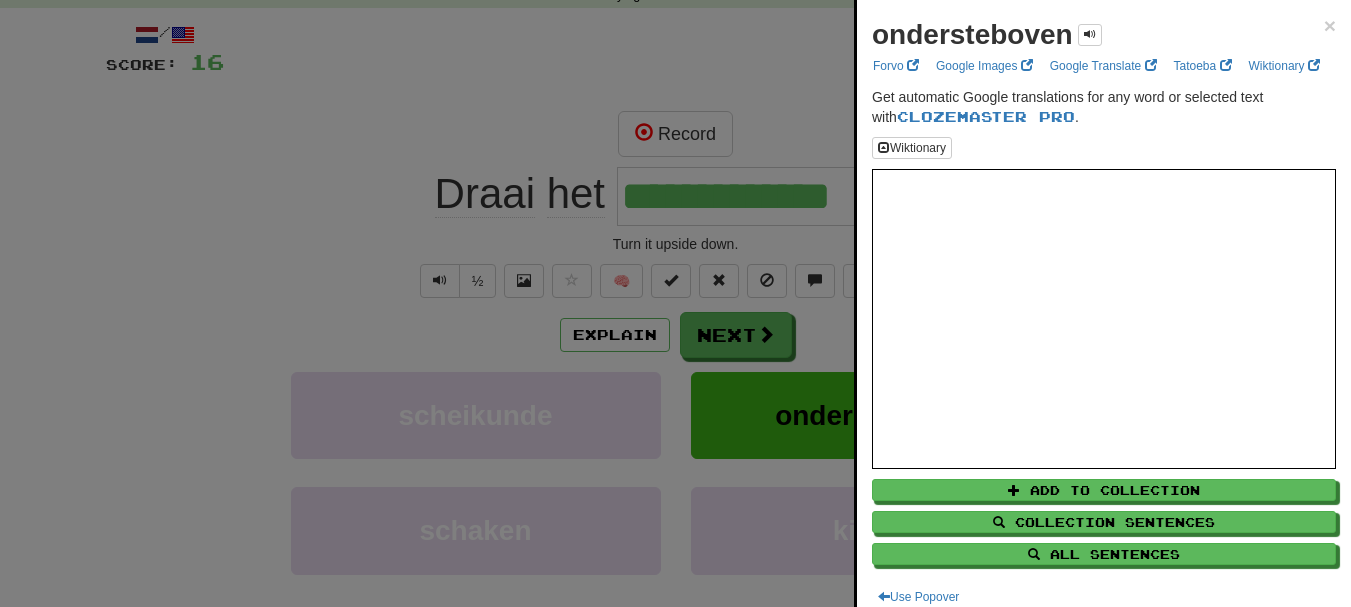 scroll, scrollTop: 38, scrollLeft: 0, axis: vertical 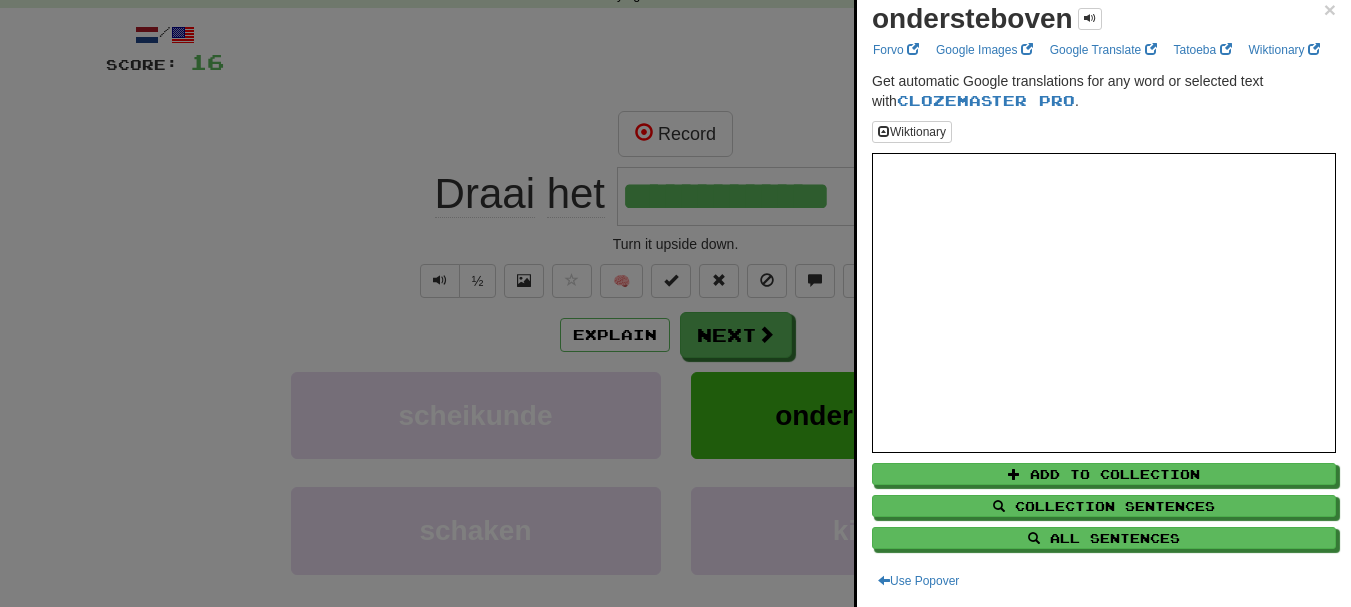 click at bounding box center [675, 303] 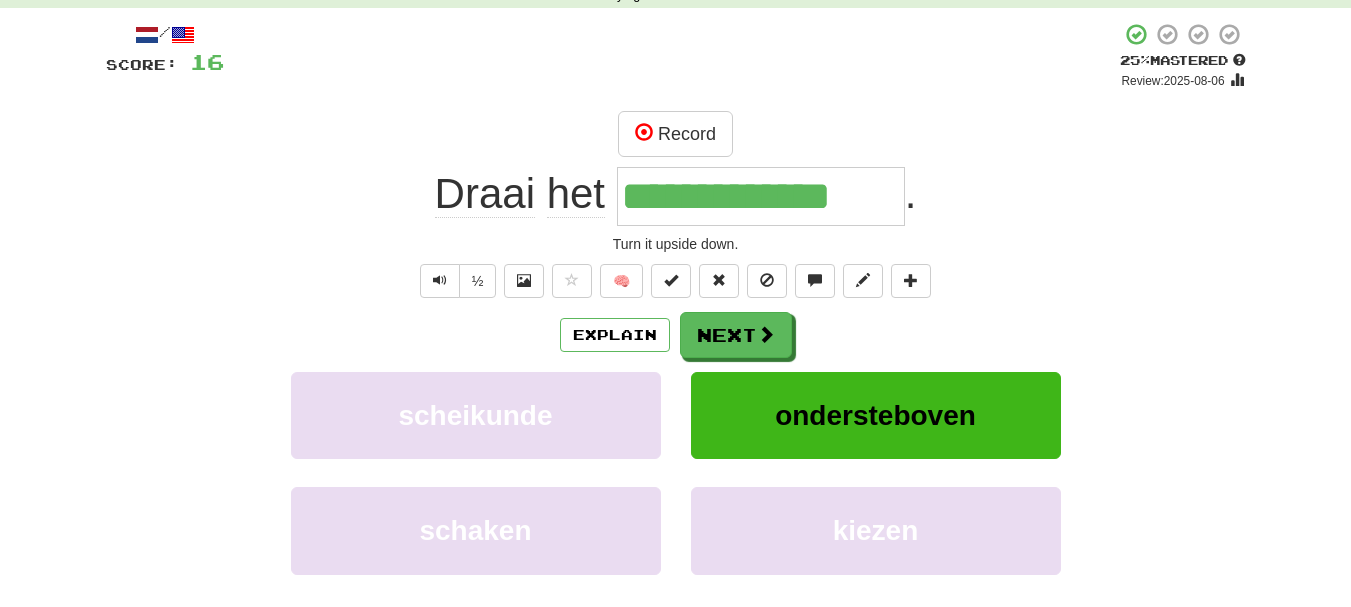 click on "**********" at bounding box center [761, 196] 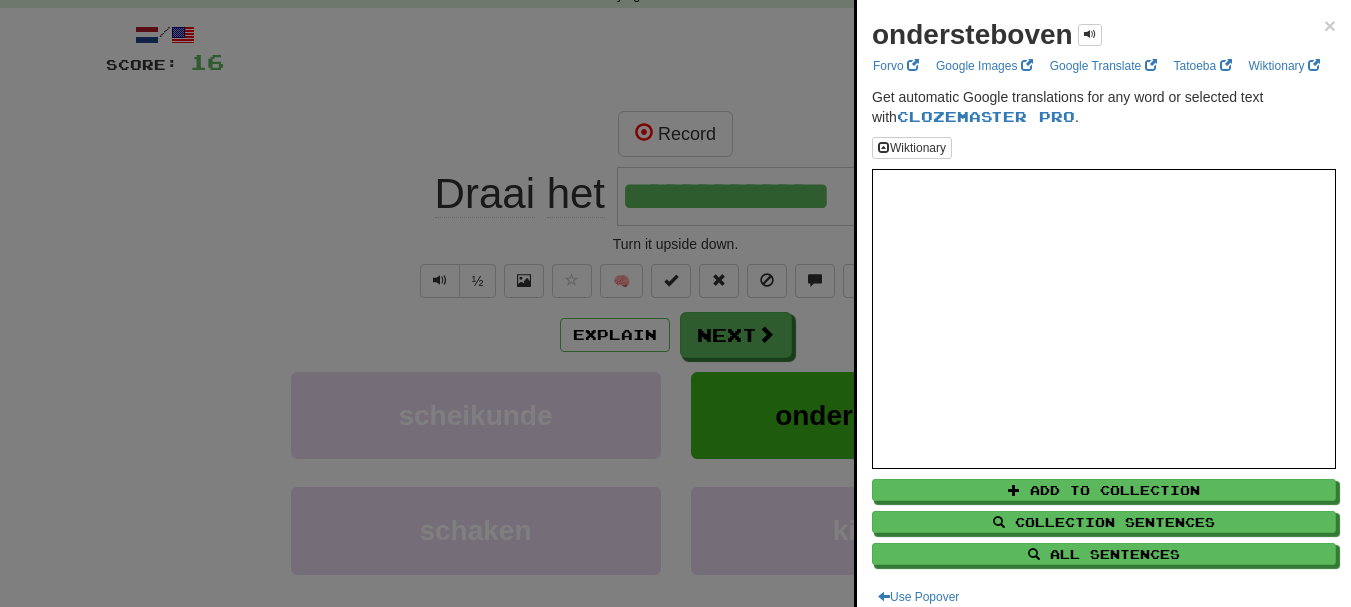 drag, startPoint x: 812, startPoint y: 191, endPoint x: 749, endPoint y: 189, distance: 63.03174 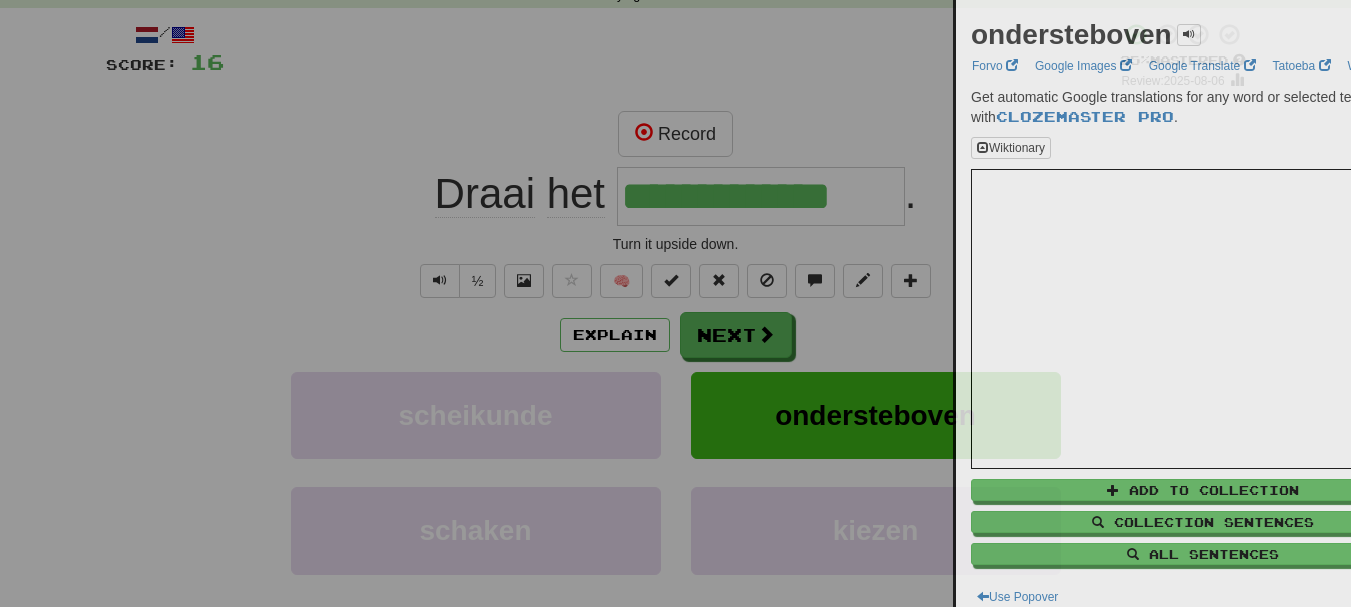 click at bounding box center [675, 303] 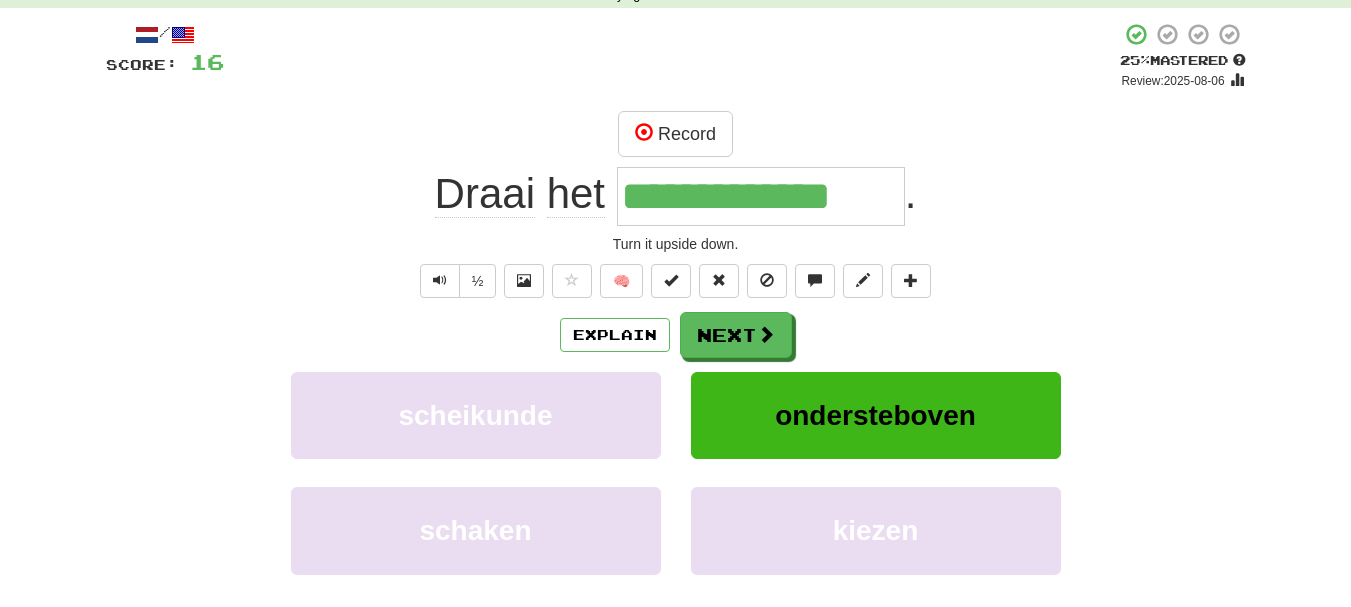 drag, startPoint x: 895, startPoint y: 189, endPoint x: 612, endPoint y: 198, distance: 283.14307 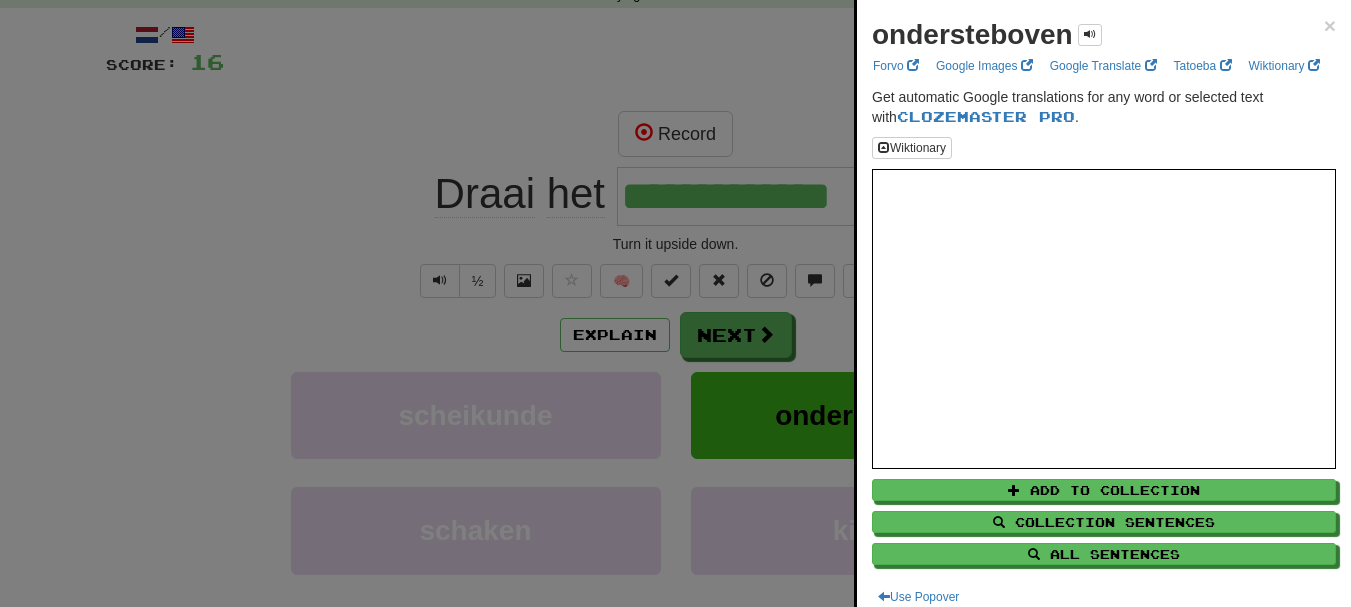 drag, startPoint x: 640, startPoint y: 195, endPoint x: 545, endPoint y: 61, distance: 164.25894 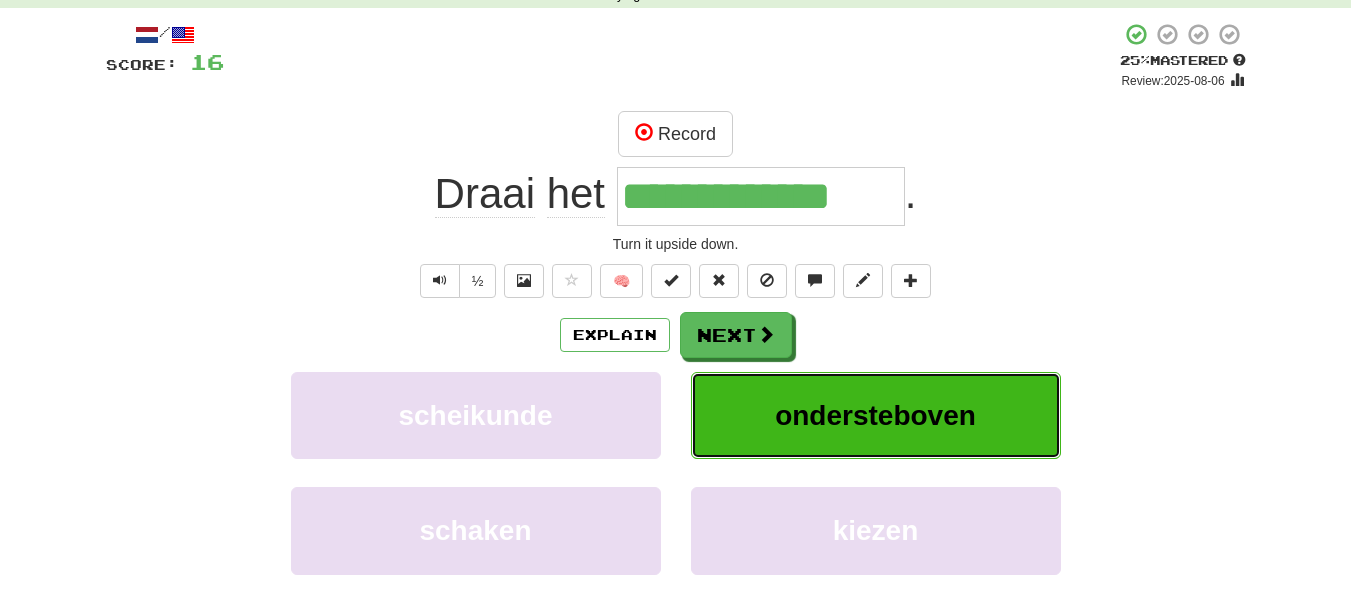 click on "ondersteboven" at bounding box center [875, 415] 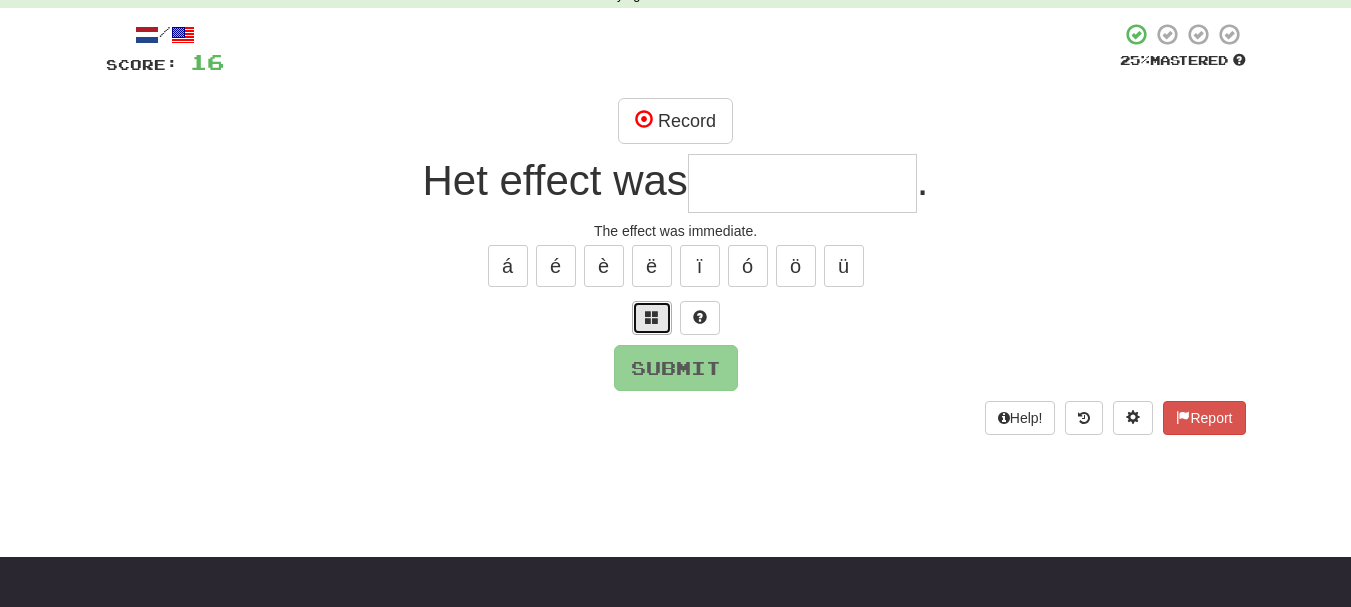 click at bounding box center [652, 318] 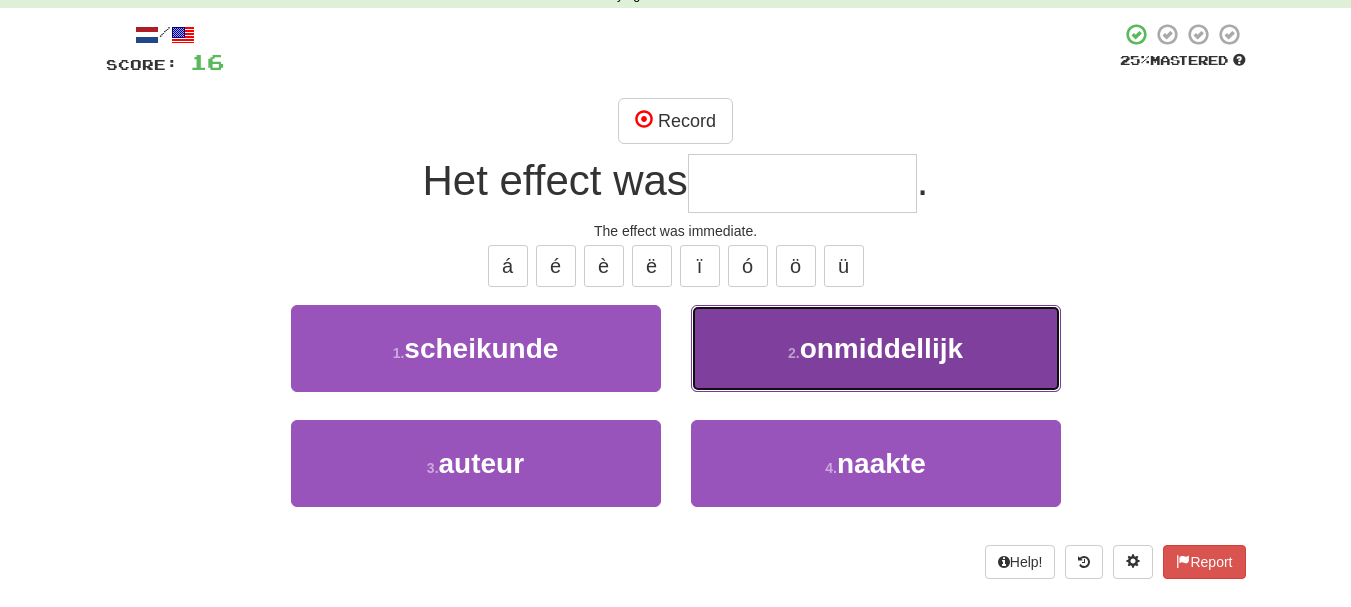 click on "onmiddellijk" at bounding box center [881, 348] 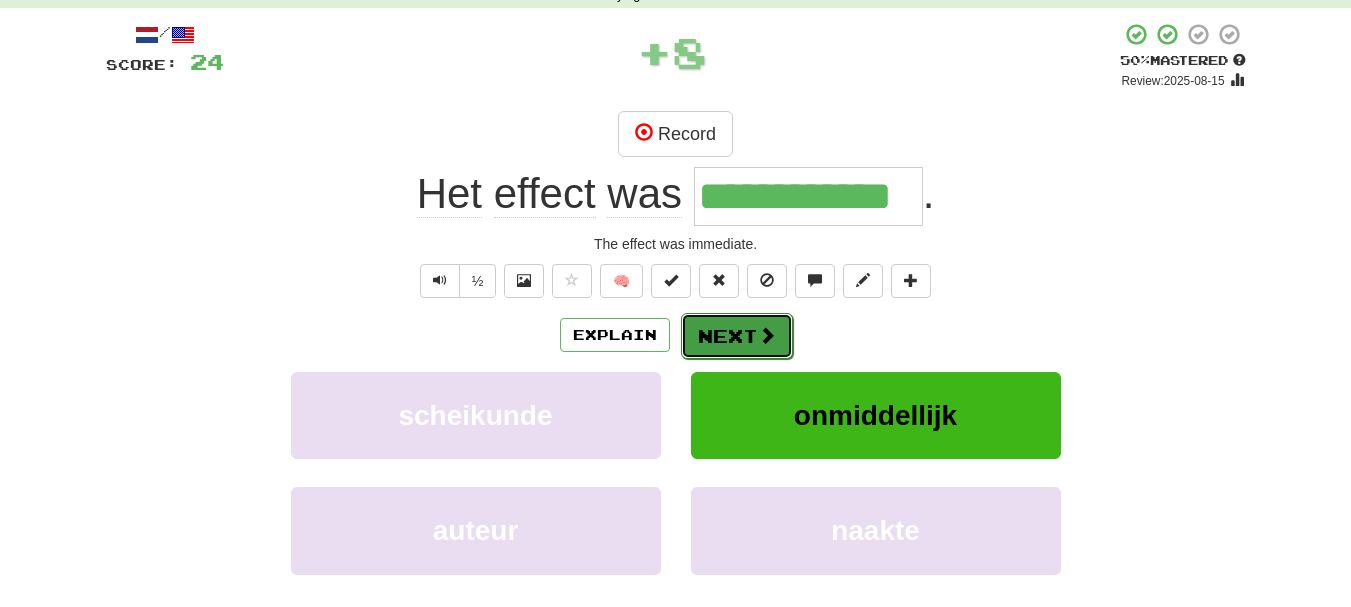 click on "Next" at bounding box center (737, 336) 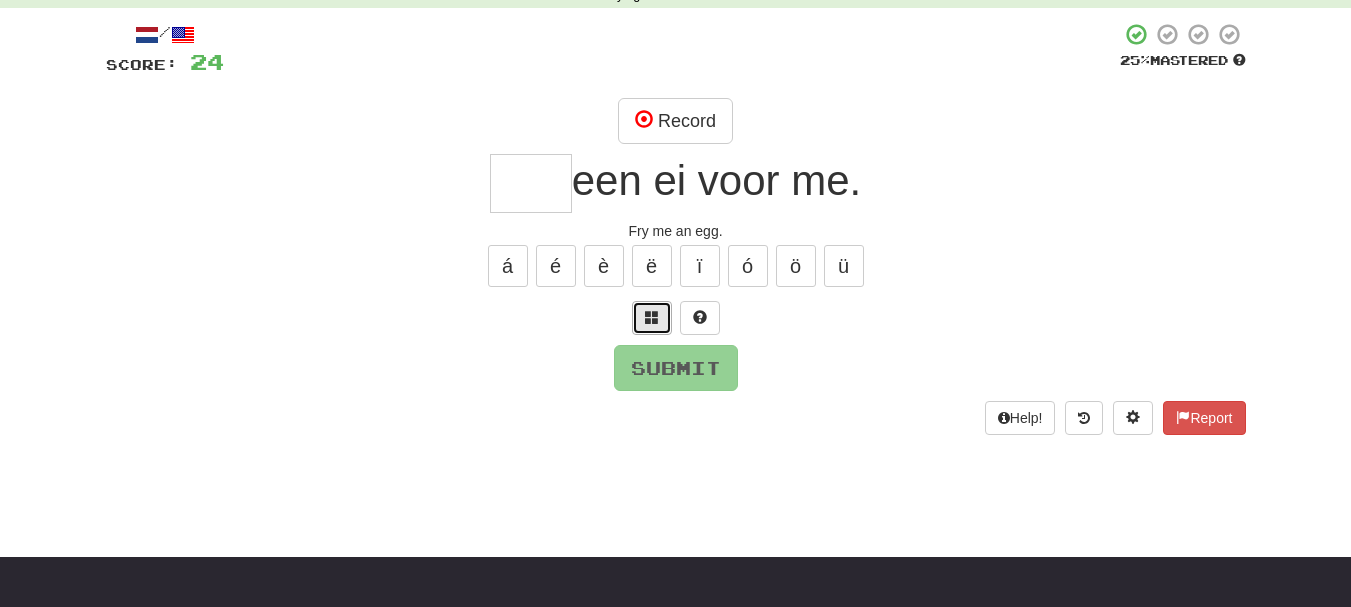 click at bounding box center (652, 318) 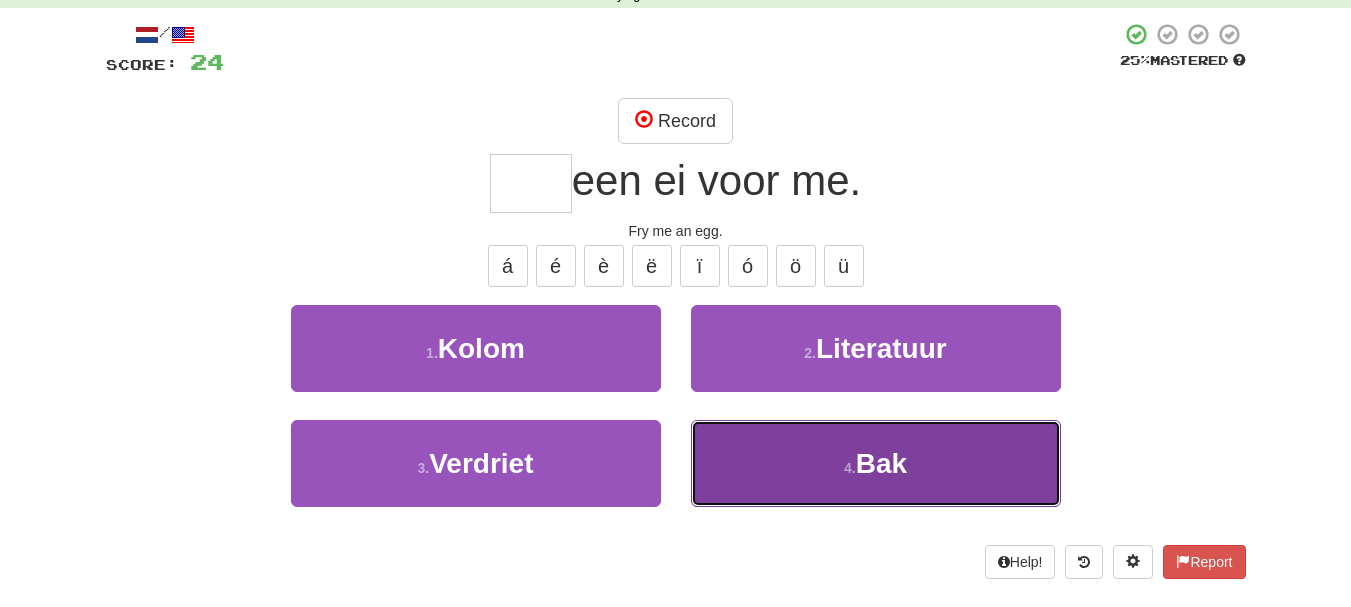 click on "Bak" at bounding box center (881, 463) 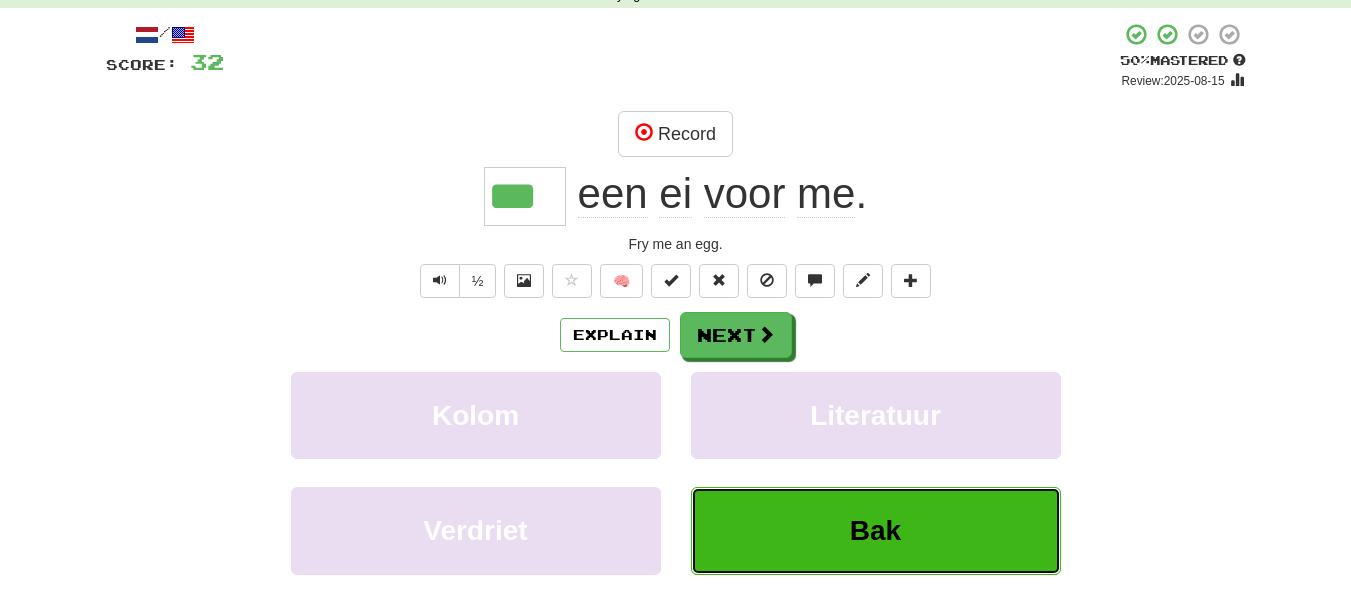 click on "Bak" at bounding box center [875, 530] 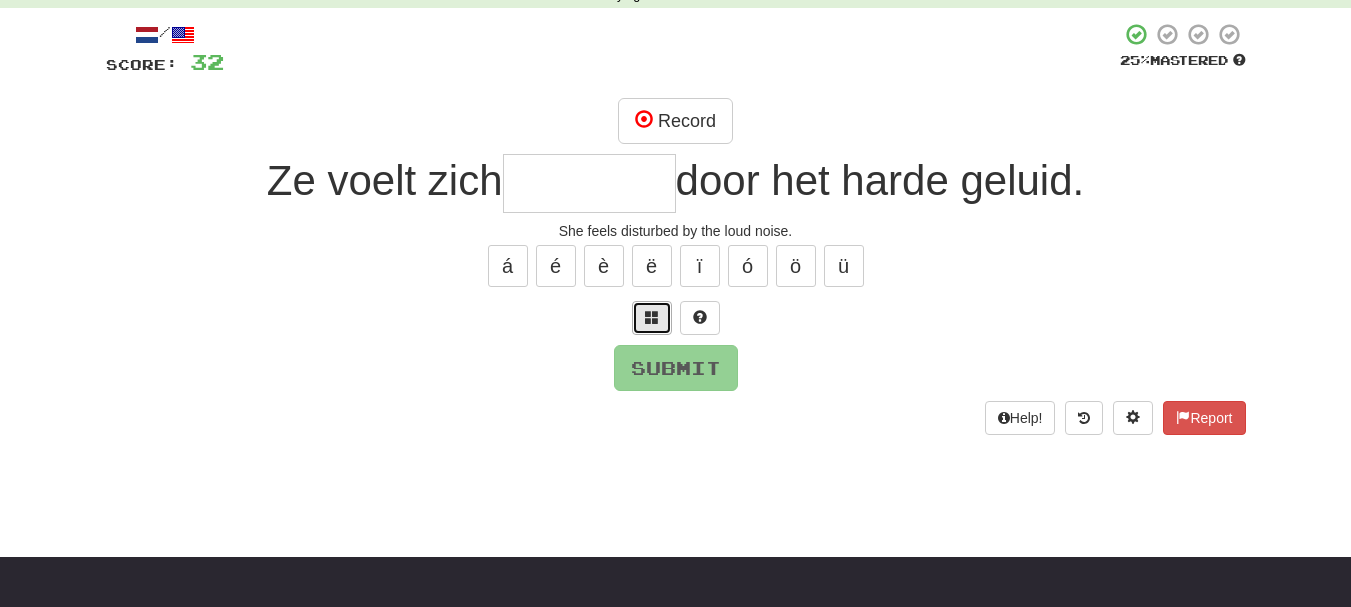 click at bounding box center [652, 318] 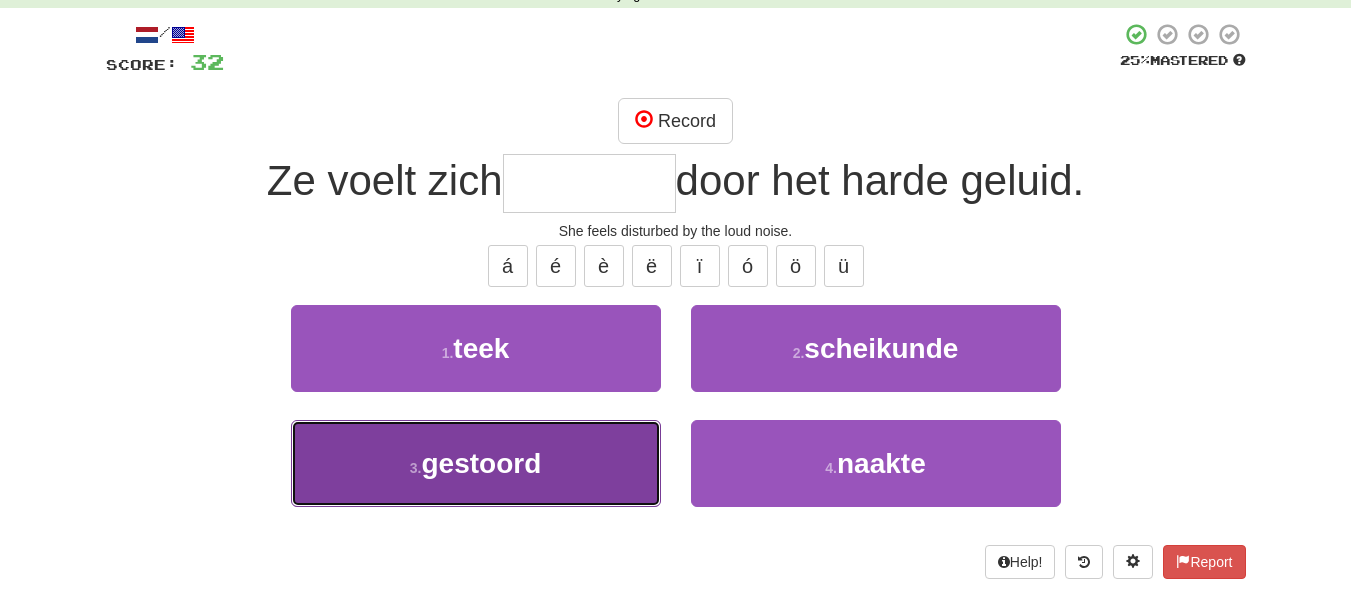 click on "3 .  gestoord" at bounding box center [476, 463] 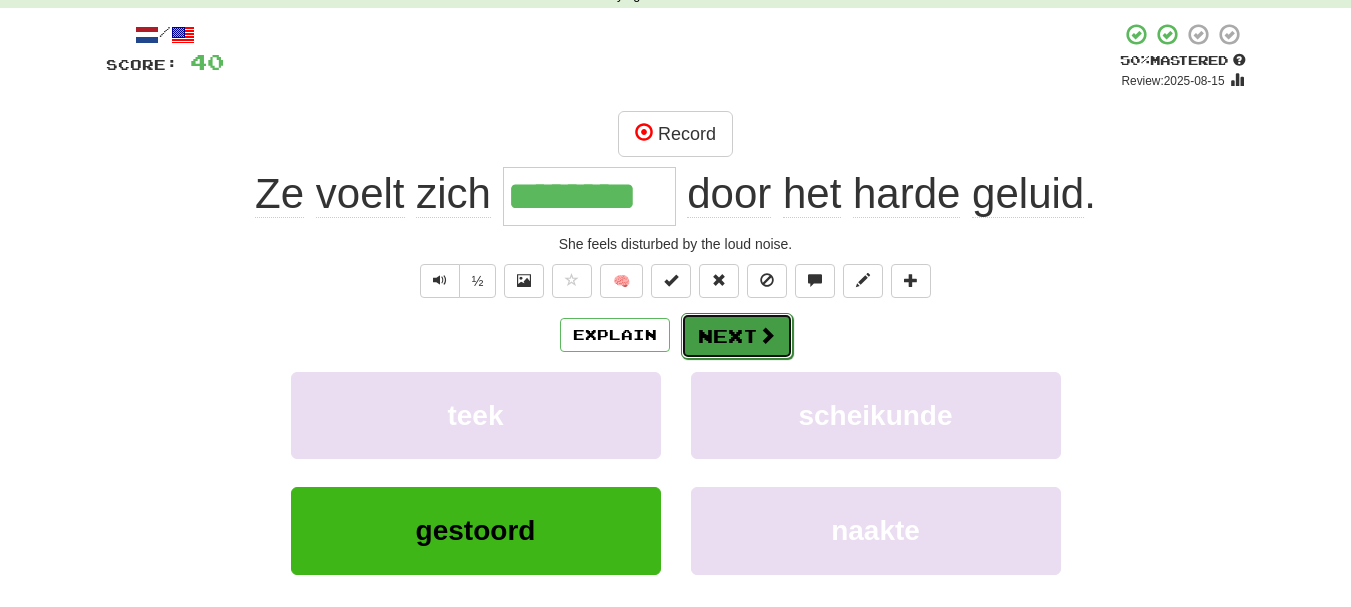 click on "Next" at bounding box center (737, 336) 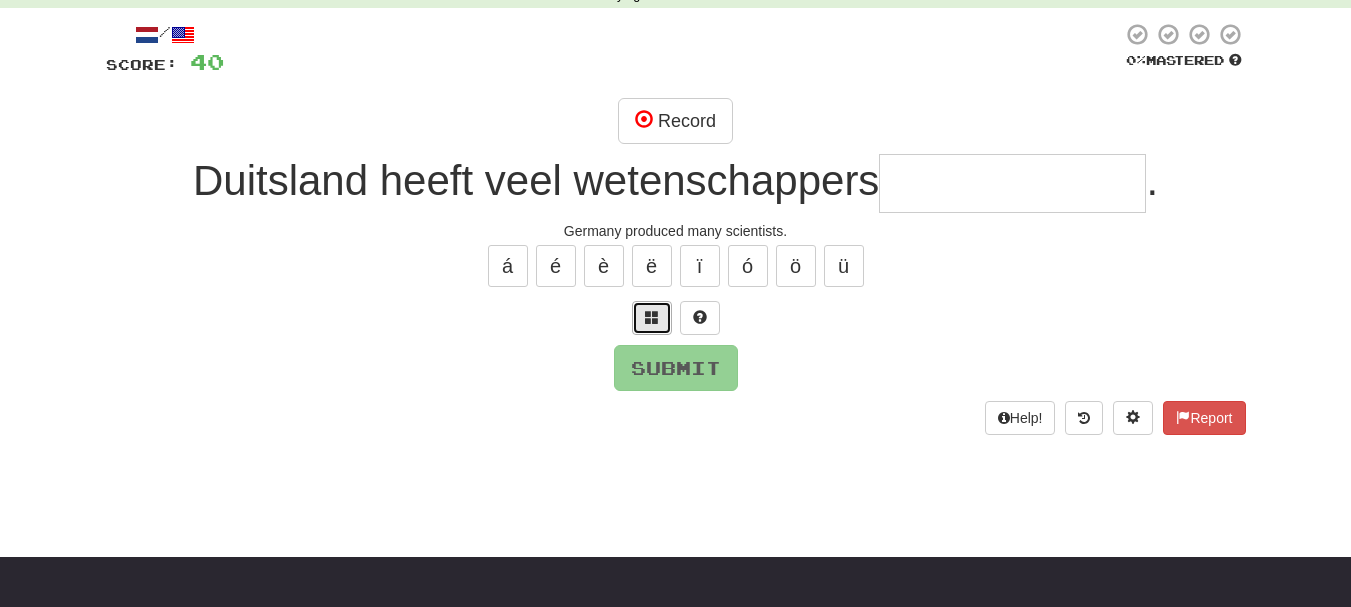 click at bounding box center [652, 317] 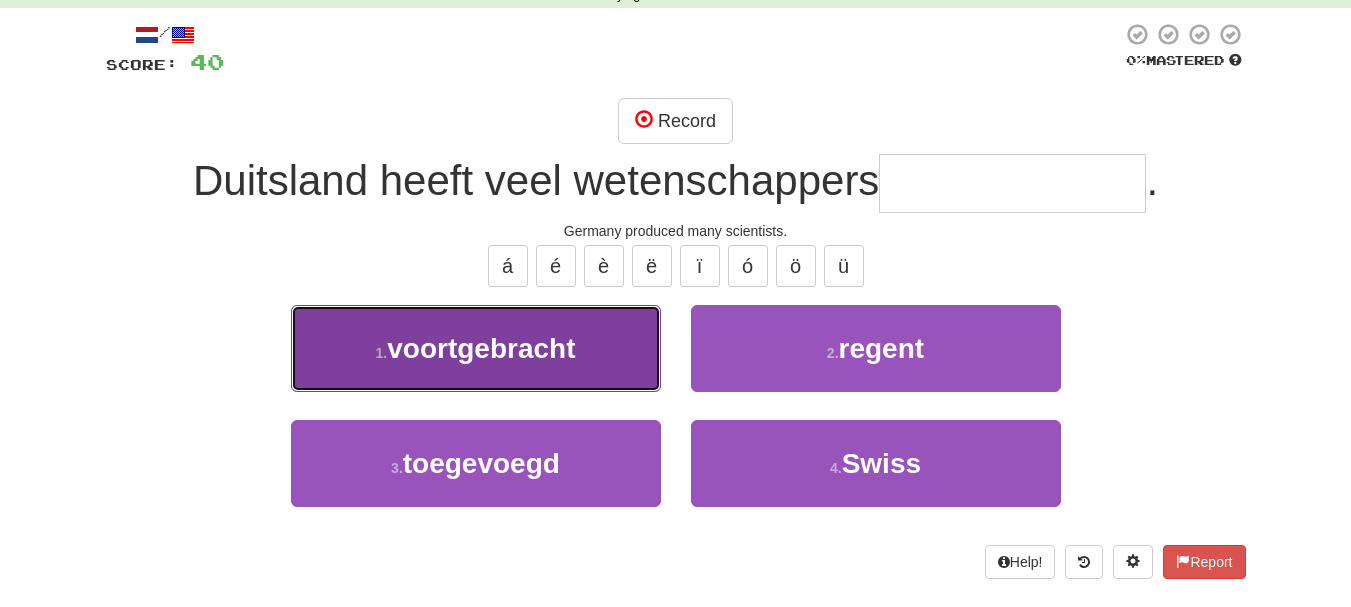 click on "1 .  voortgebracht" at bounding box center [476, 348] 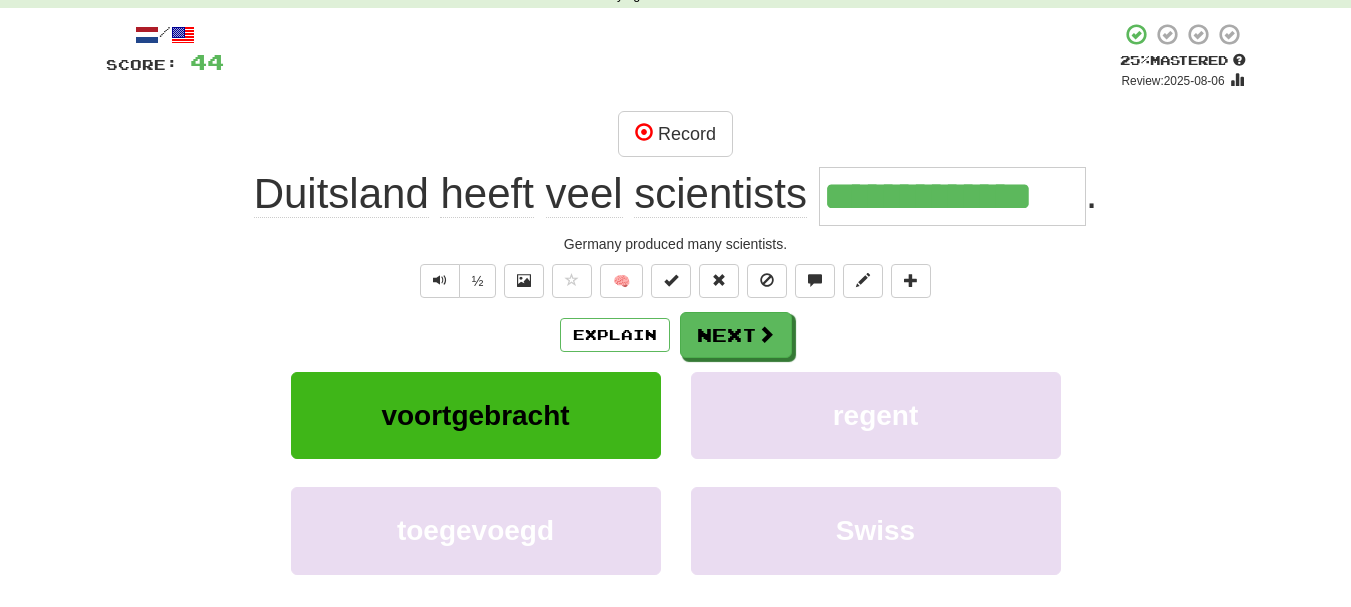 click on "wetenschappers" 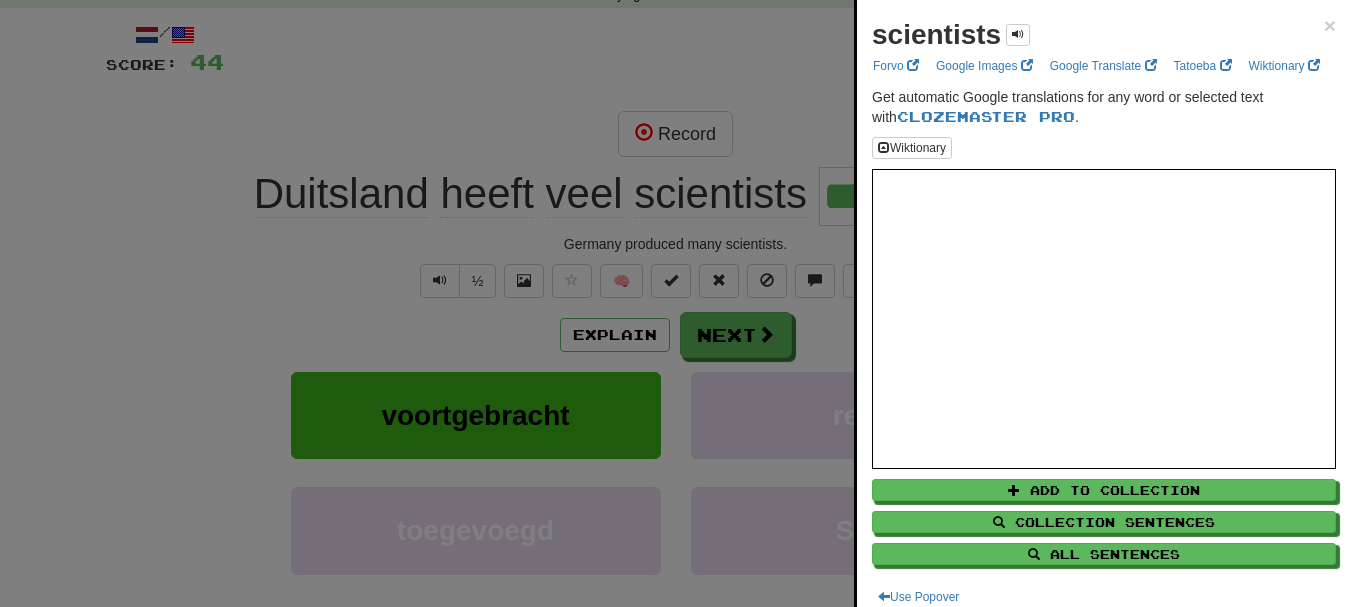 click at bounding box center [675, 303] 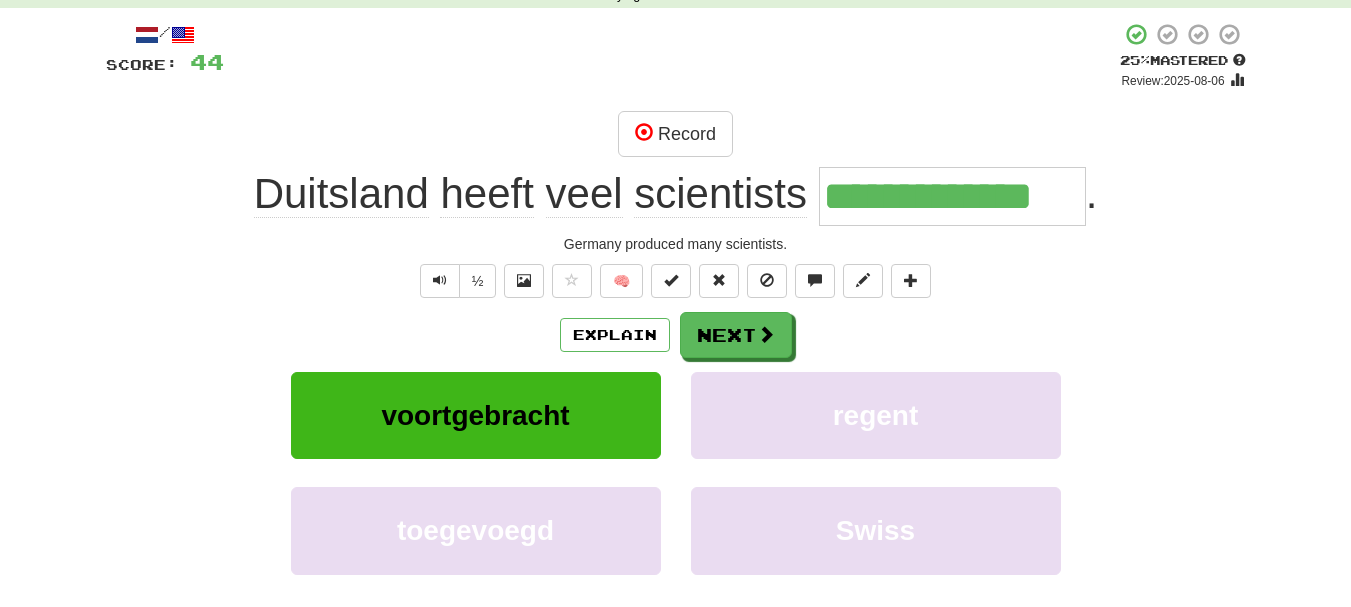 click on "**********" at bounding box center (952, 196) 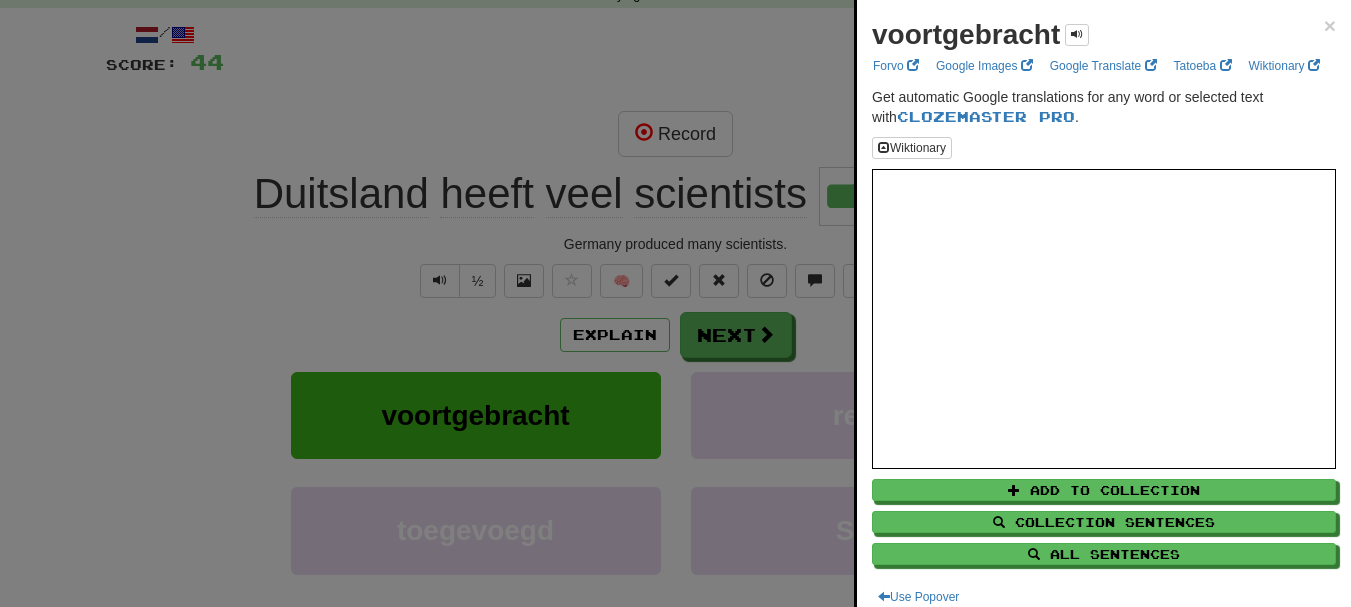click at bounding box center [675, 303] 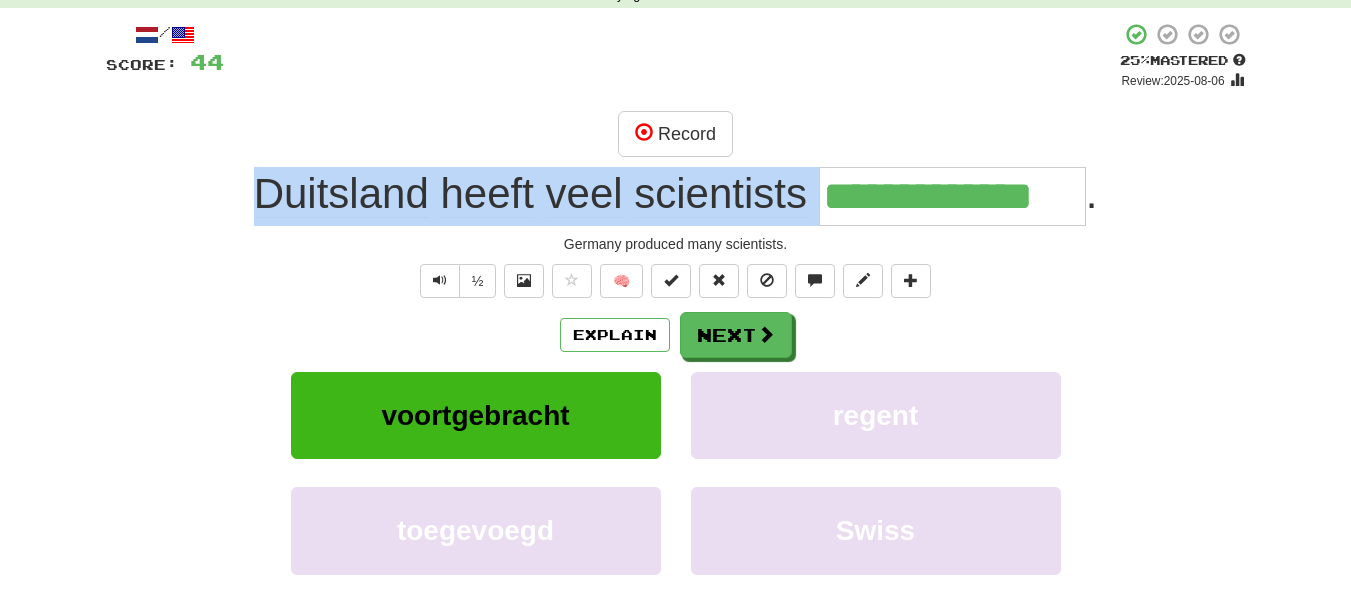 drag, startPoint x: 186, startPoint y: 173, endPoint x: 1156, endPoint y: 194, distance: 970.2273 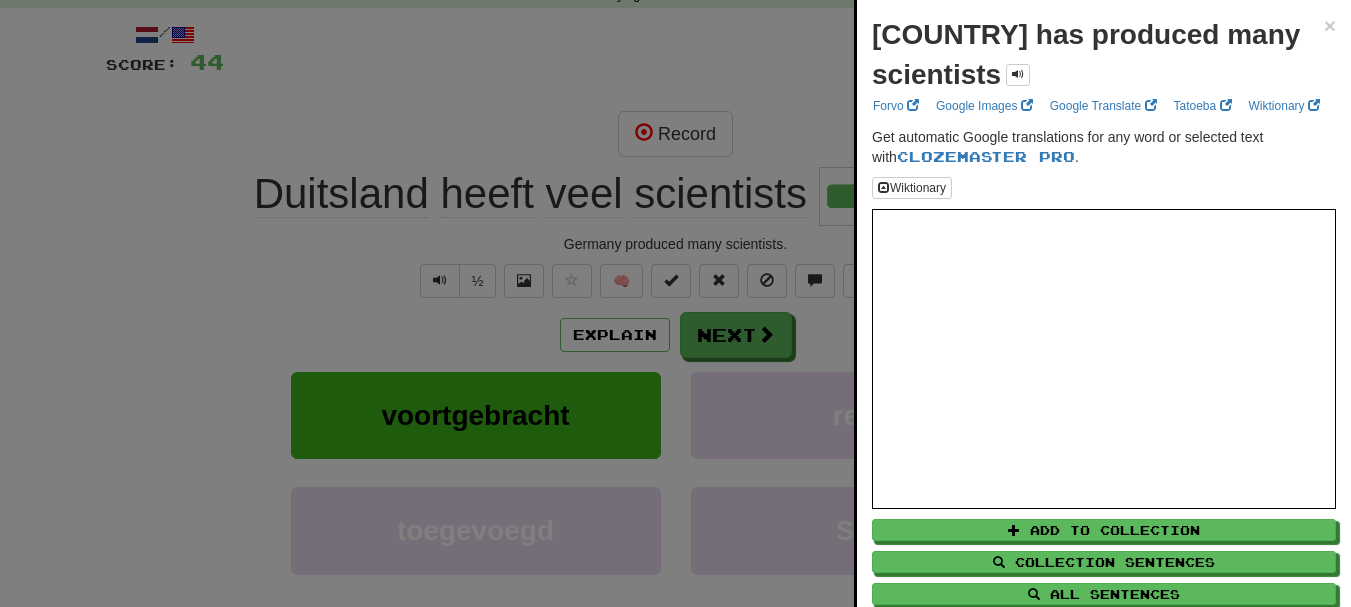 drag, startPoint x: 791, startPoint y: 192, endPoint x: 802, endPoint y: 37, distance: 155.38983 